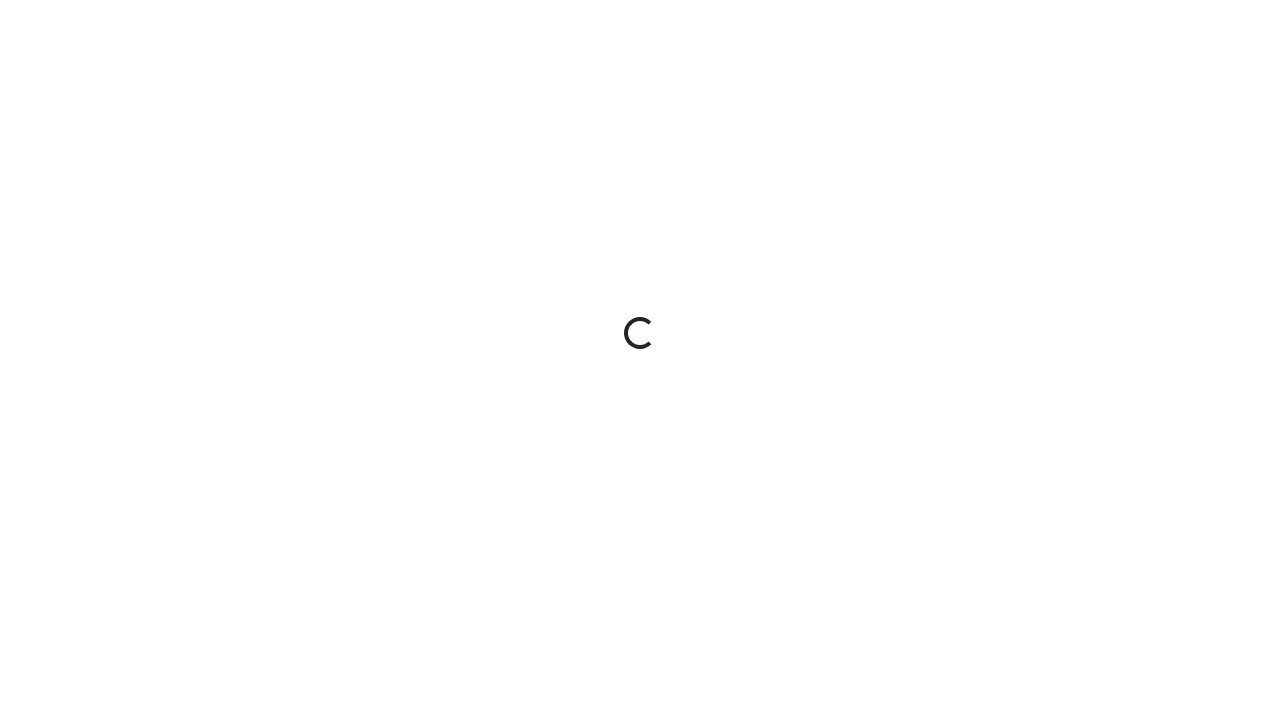 scroll, scrollTop: 0, scrollLeft: 0, axis: both 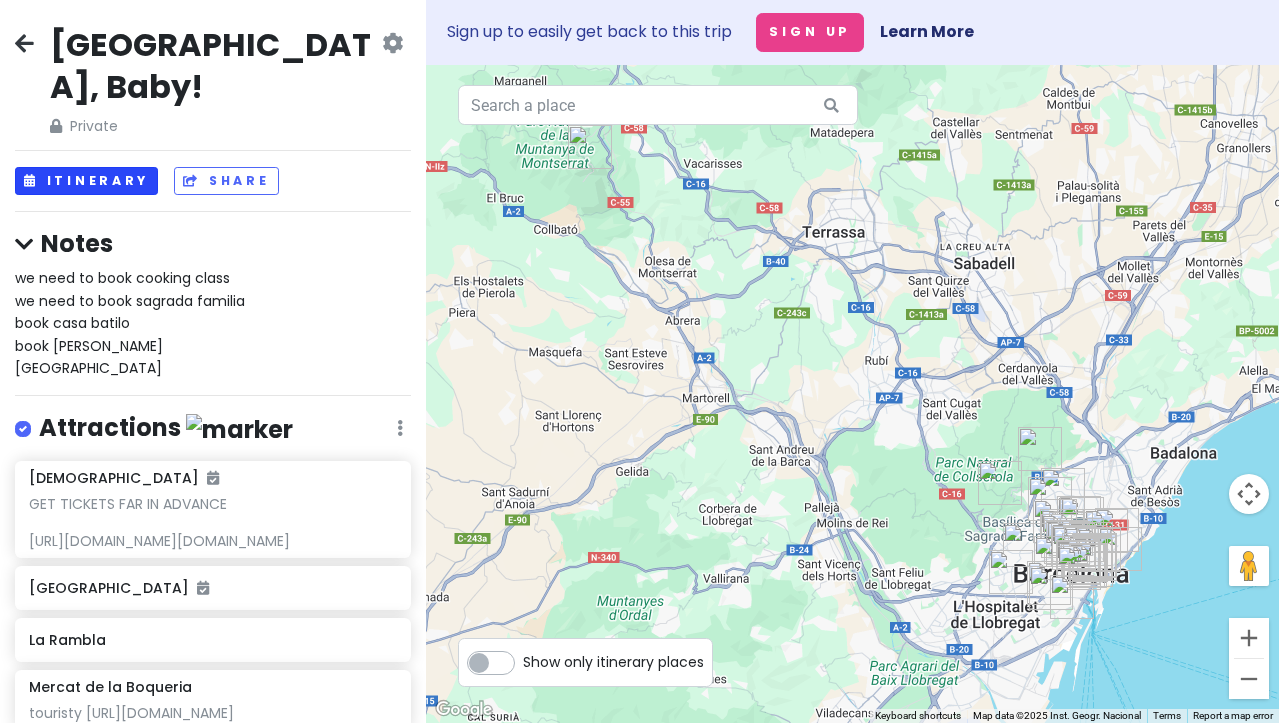 click on "Itinerary" at bounding box center (86, 181) 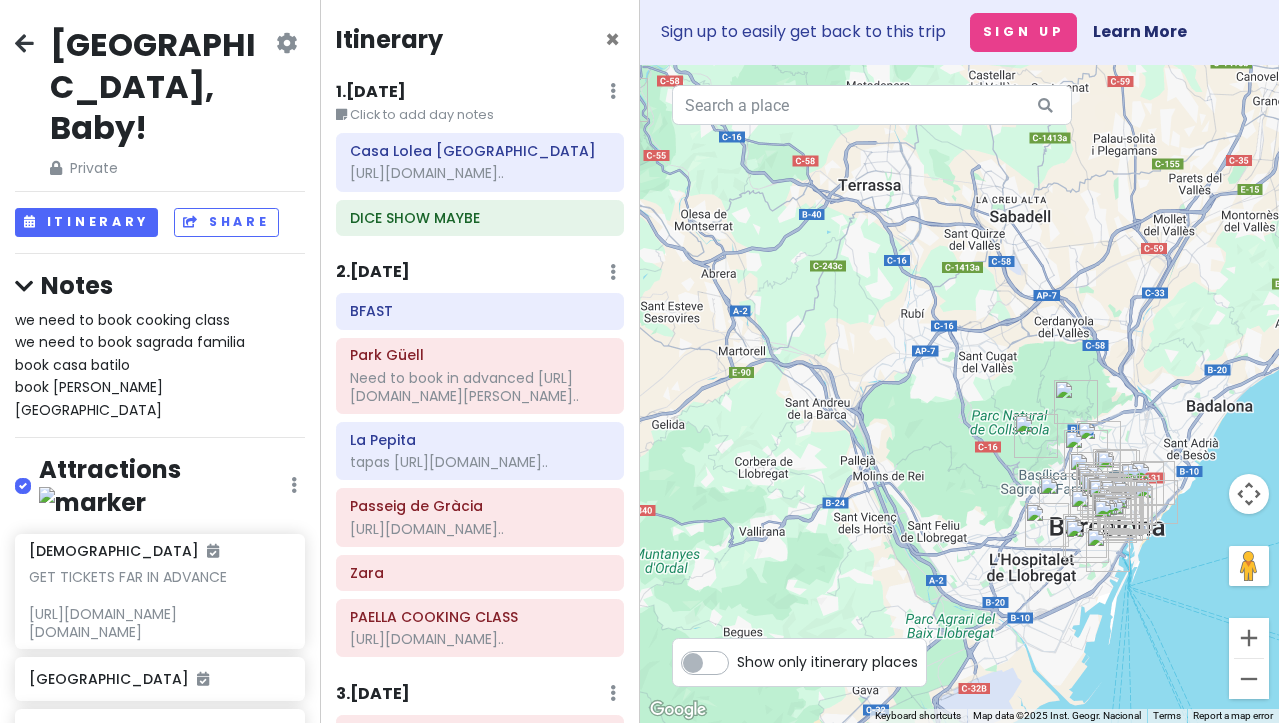 drag, startPoint x: 1022, startPoint y: 482, endPoint x: 914, endPoint y: 406, distance: 132.0606 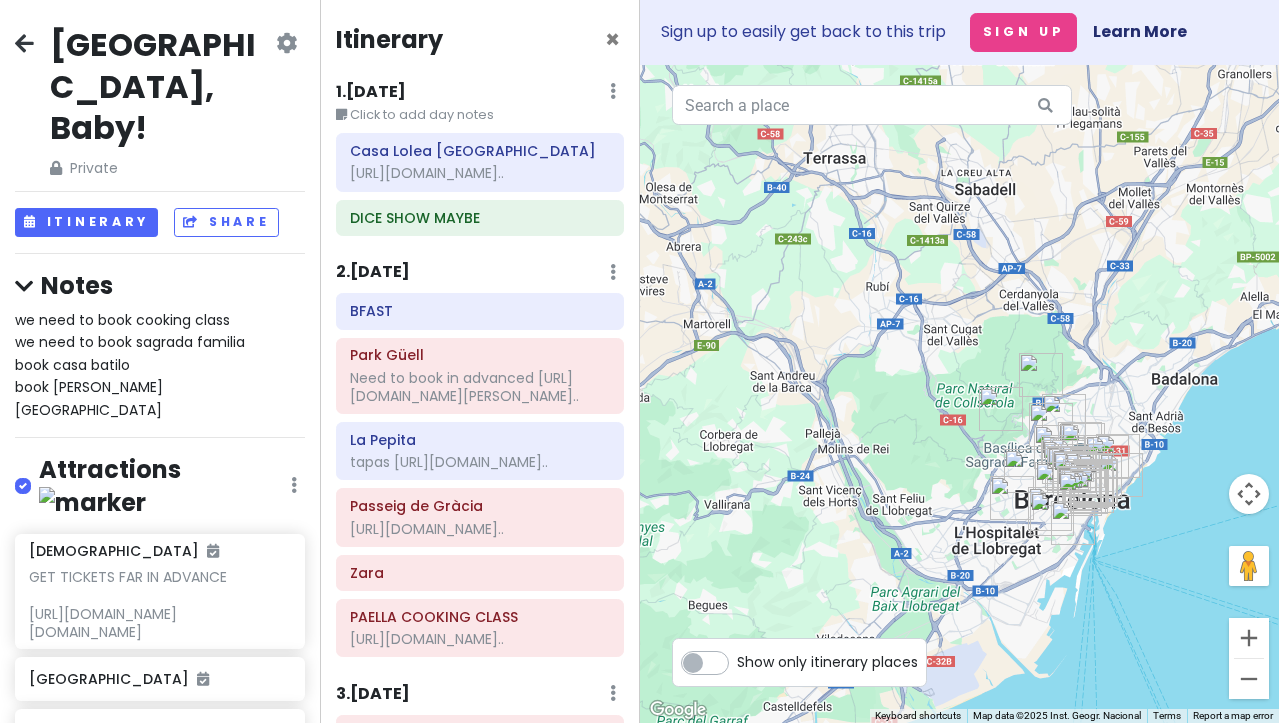 scroll, scrollTop: 0, scrollLeft: 0, axis: both 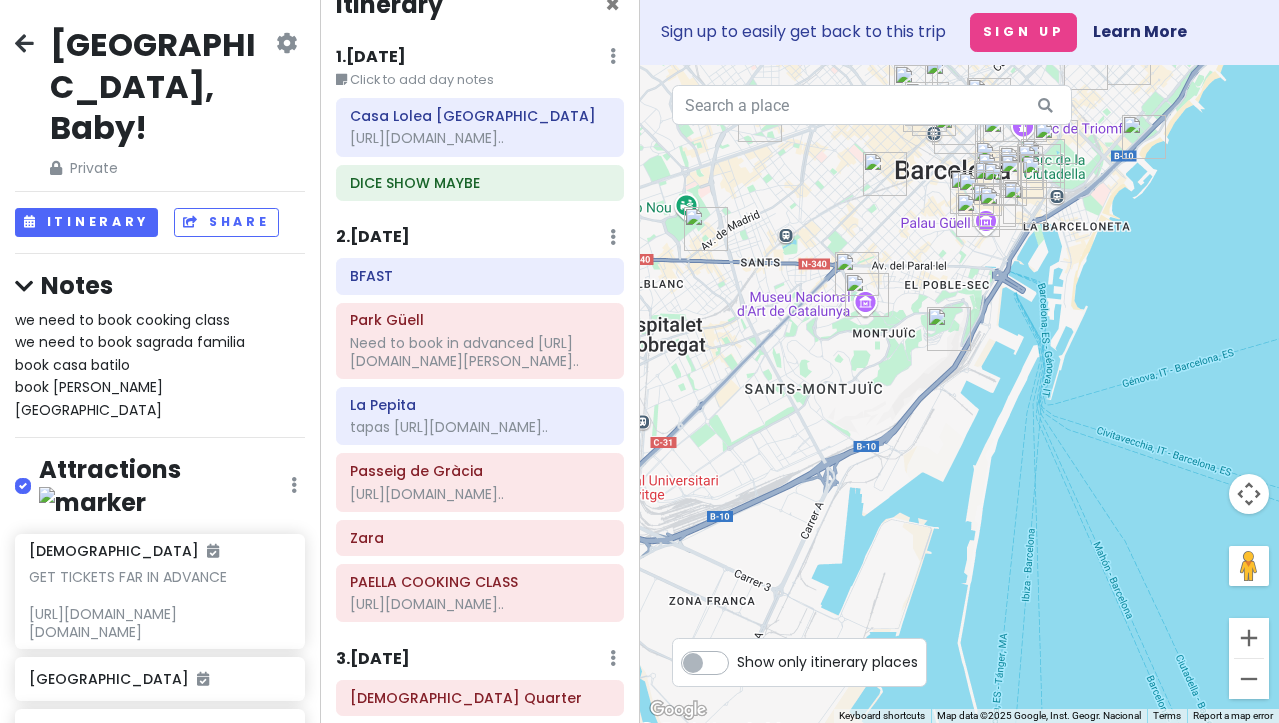 drag, startPoint x: 934, startPoint y: 388, endPoint x: 1091, endPoint y: 355, distance: 160.43066 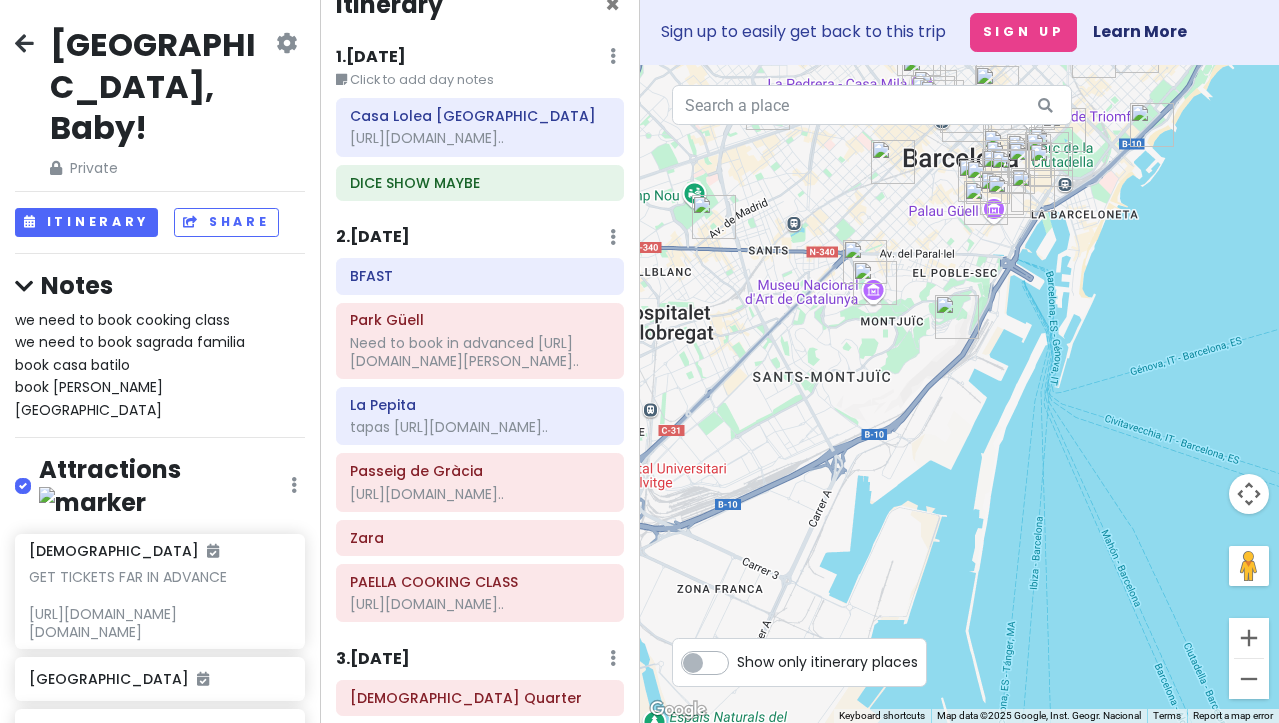 drag, startPoint x: 1023, startPoint y: 359, endPoint x: 1146, endPoint y: 208, distance: 194.75626 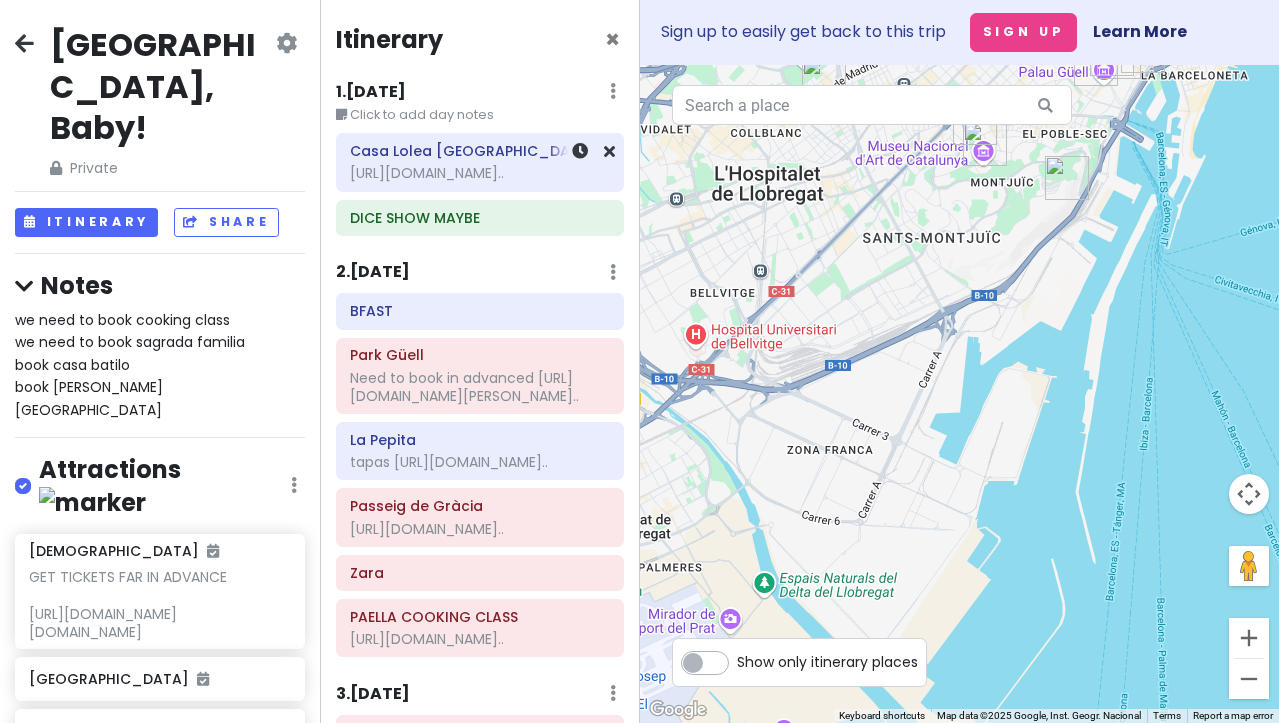 scroll, scrollTop: 0, scrollLeft: 0, axis: both 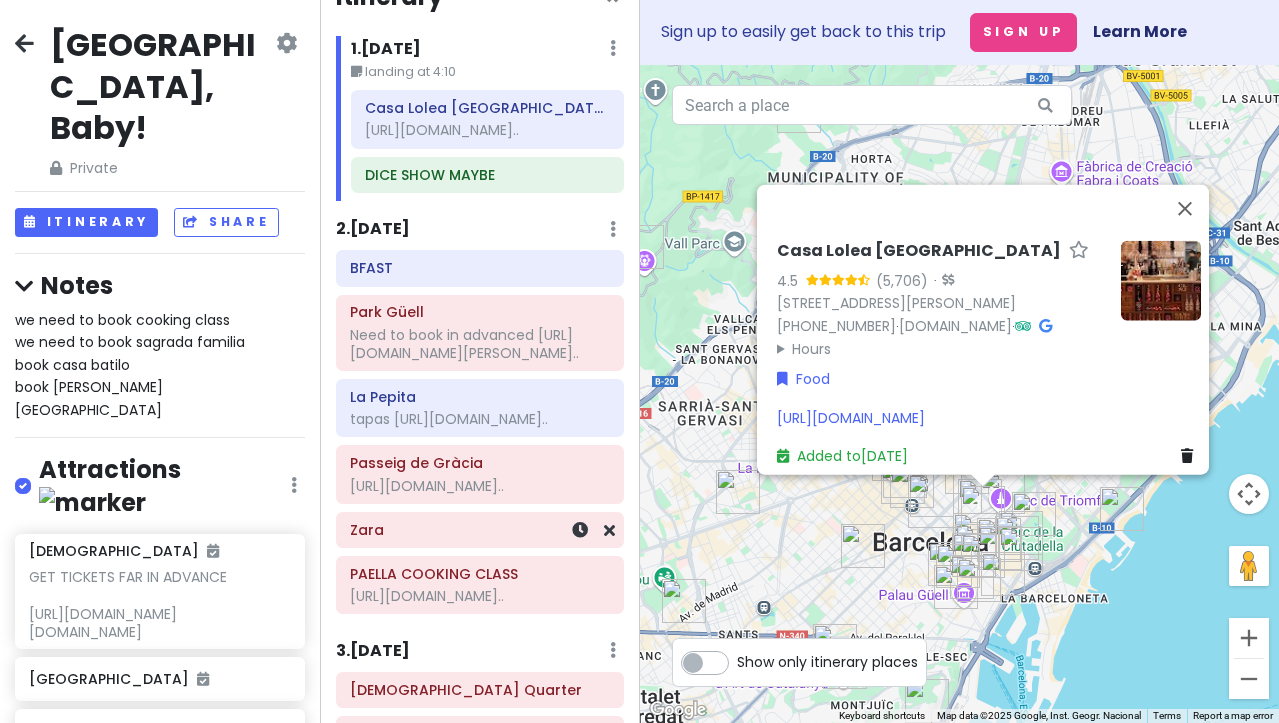 click on "Zara" at bounding box center (480, 530) 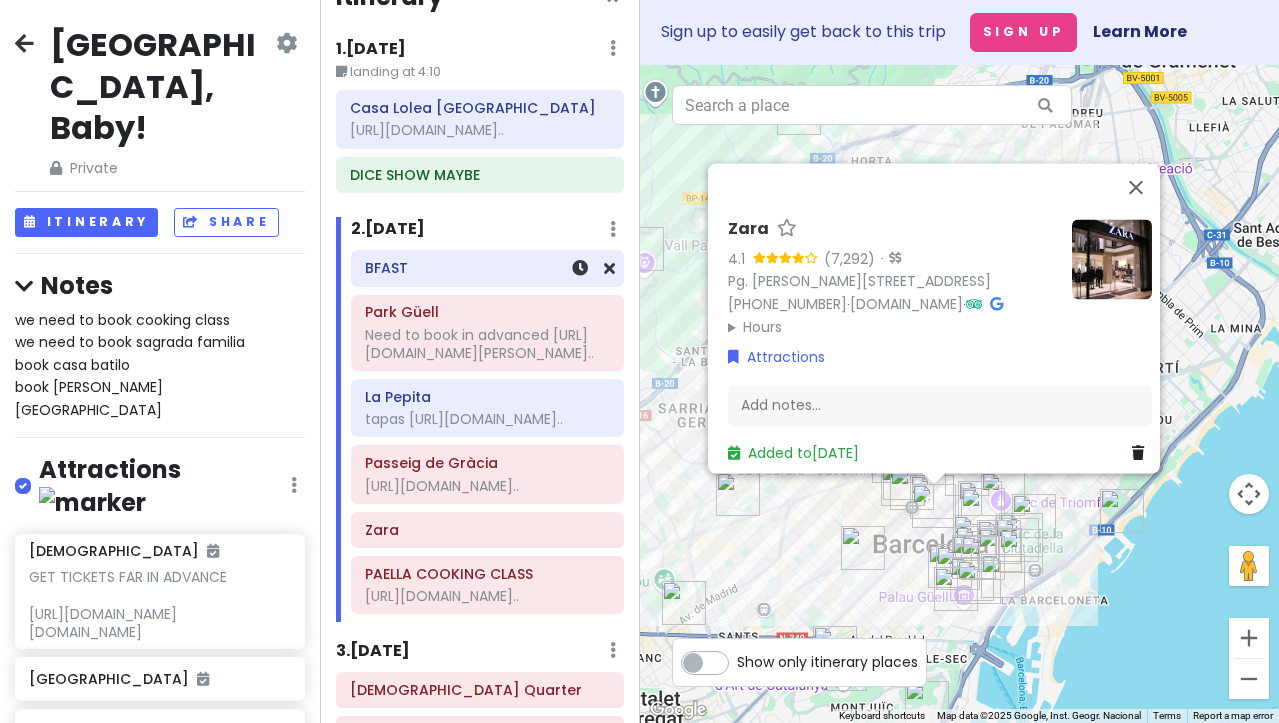 click on "BFAST" at bounding box center [487, 268] 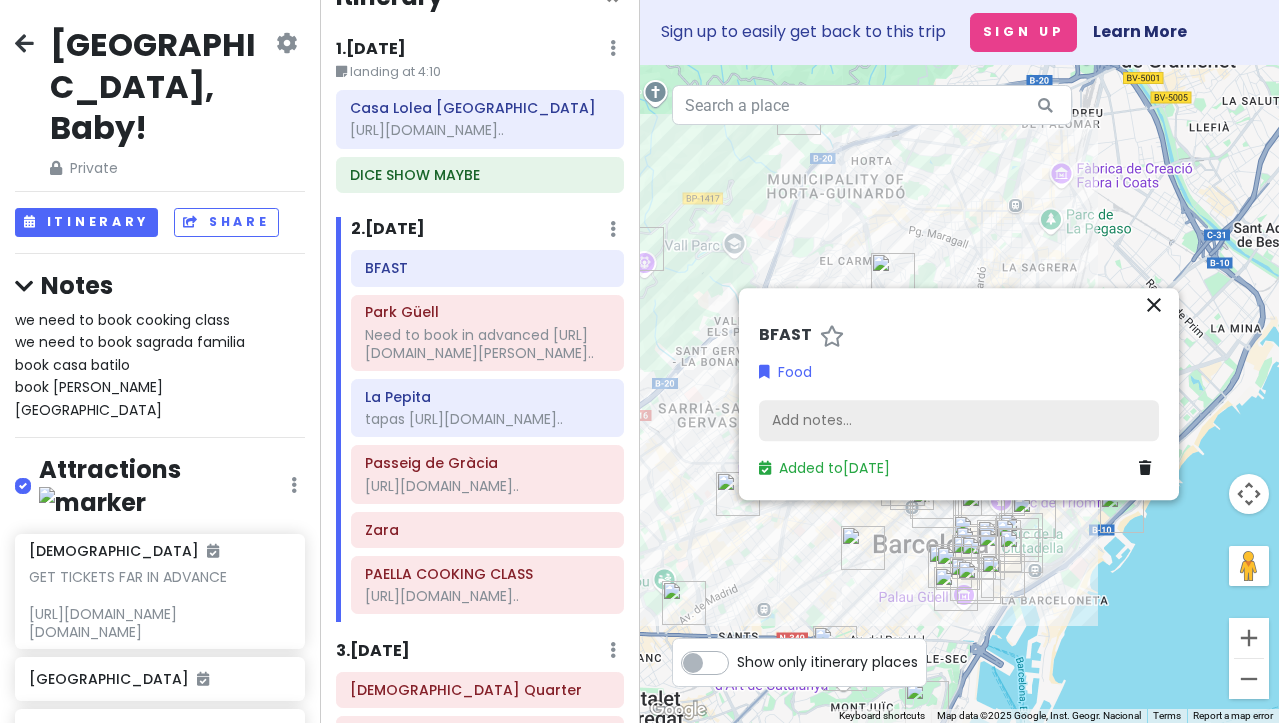 click on "Add notes..." at bounding box center (959, 421) 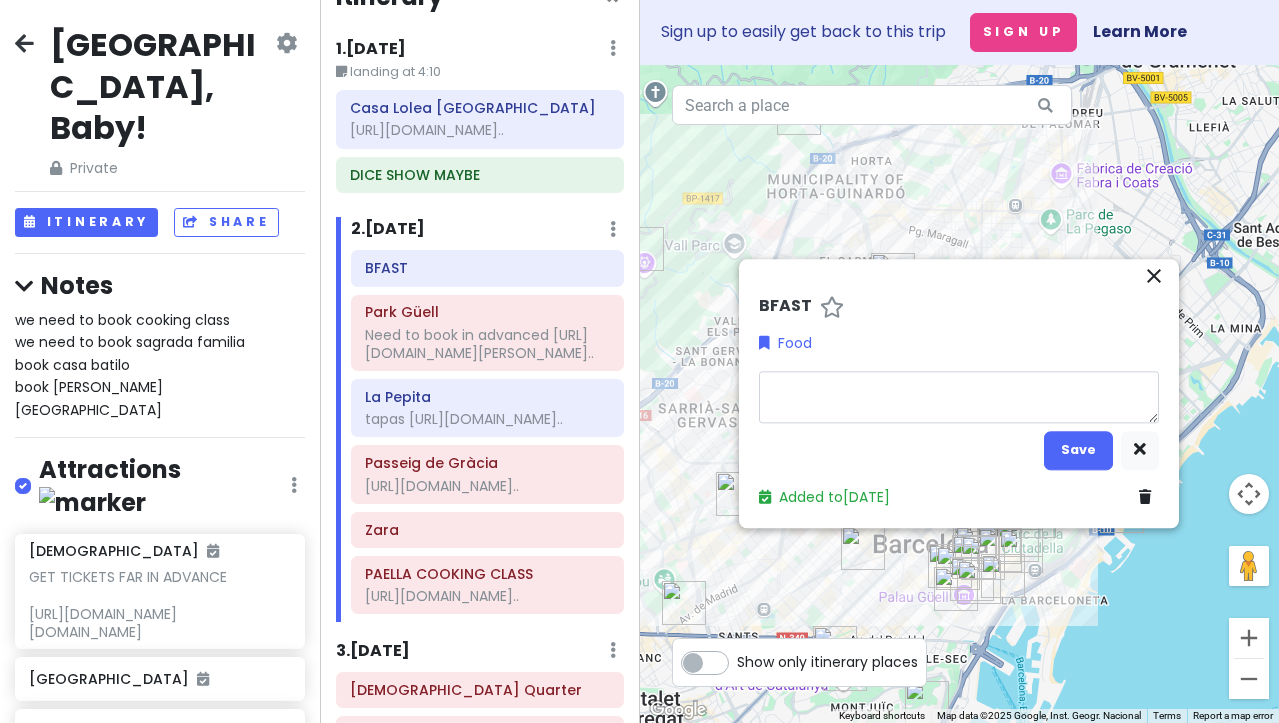 type on "x" 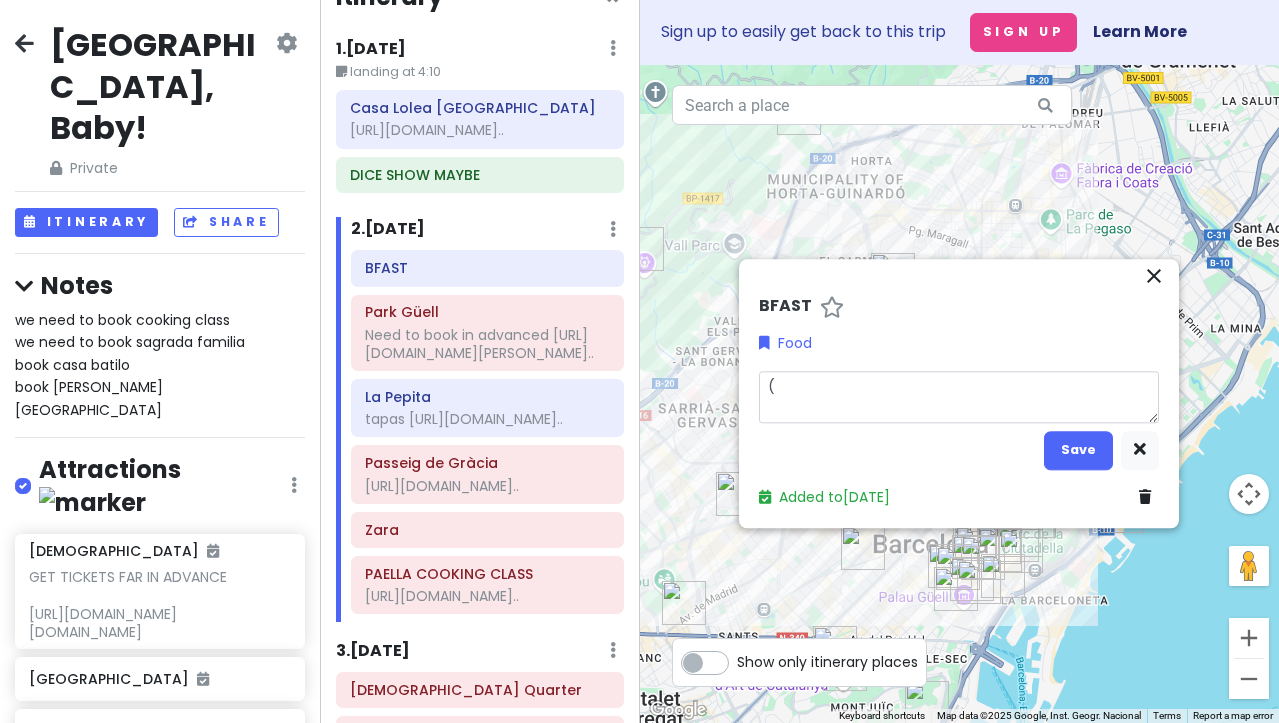 type on "x" 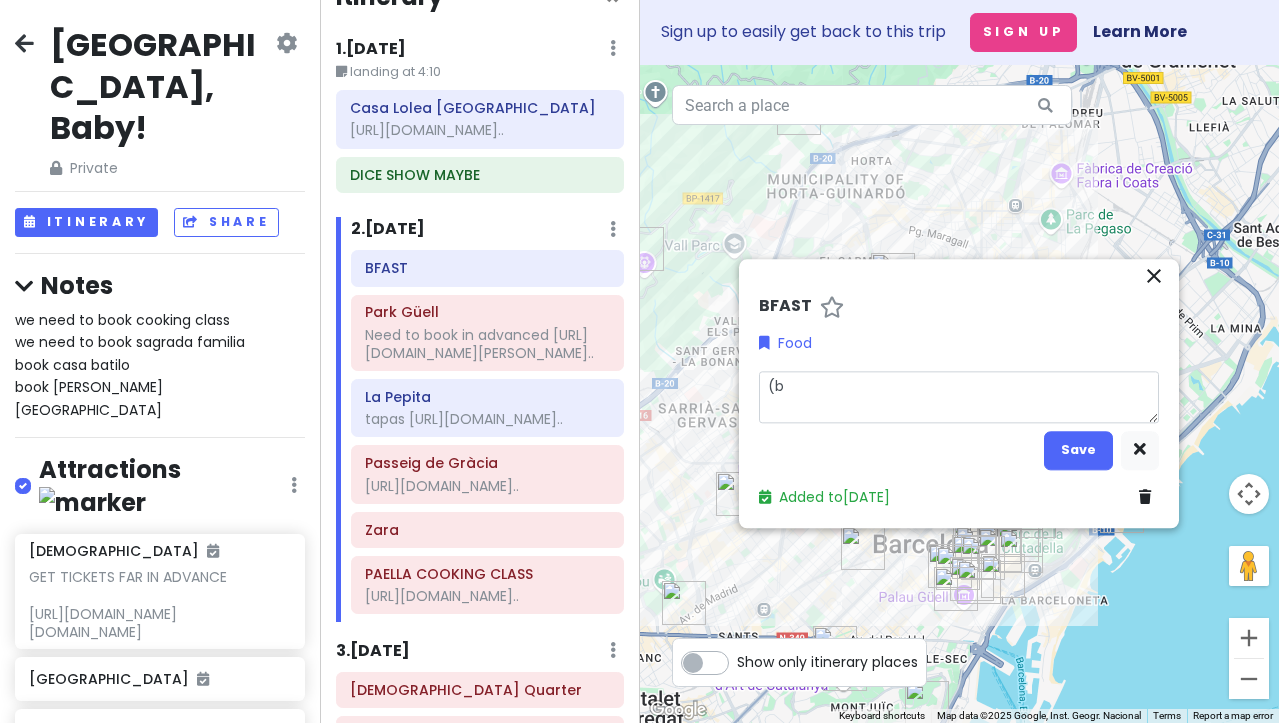 type on "x" 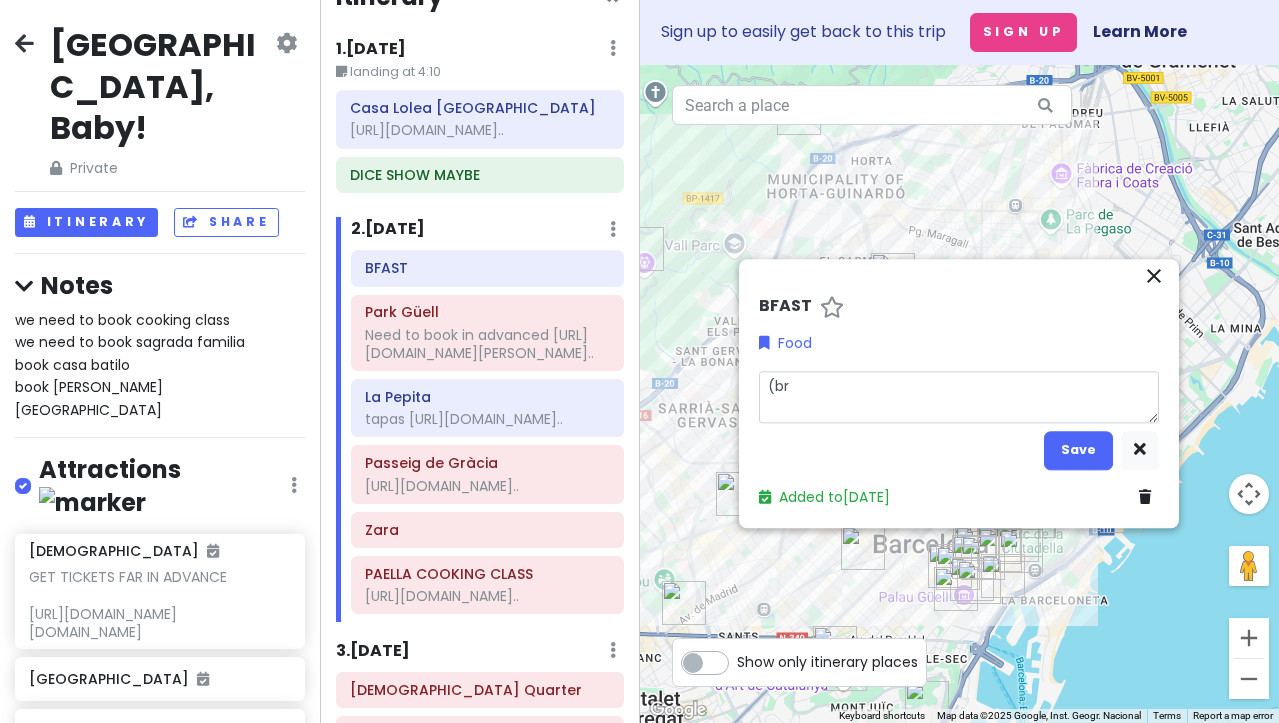 type on "x" 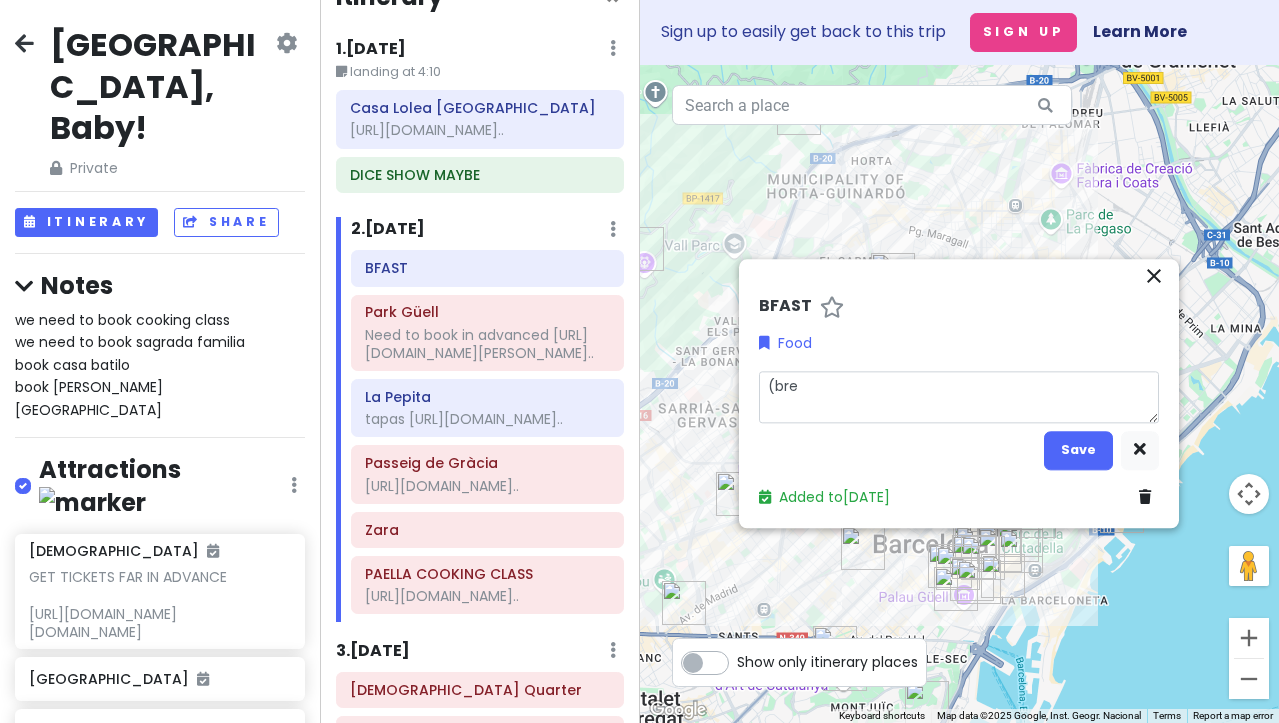 type on "x" 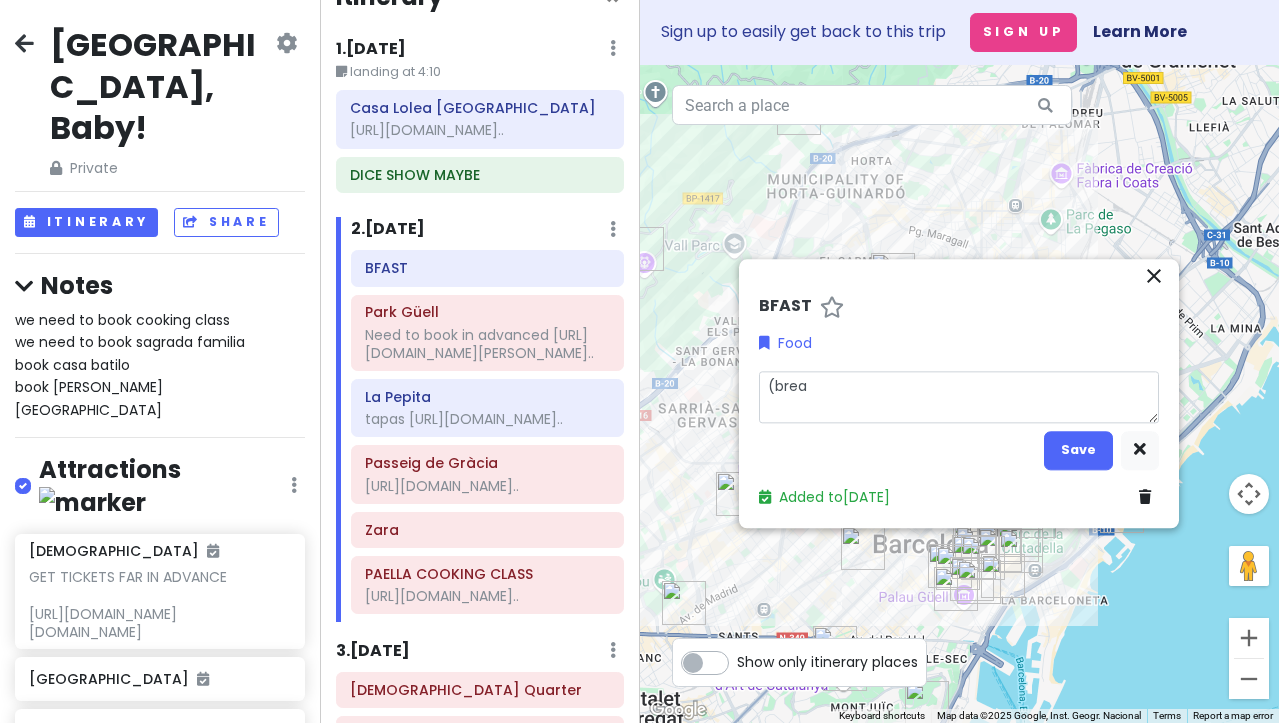 type on "x" 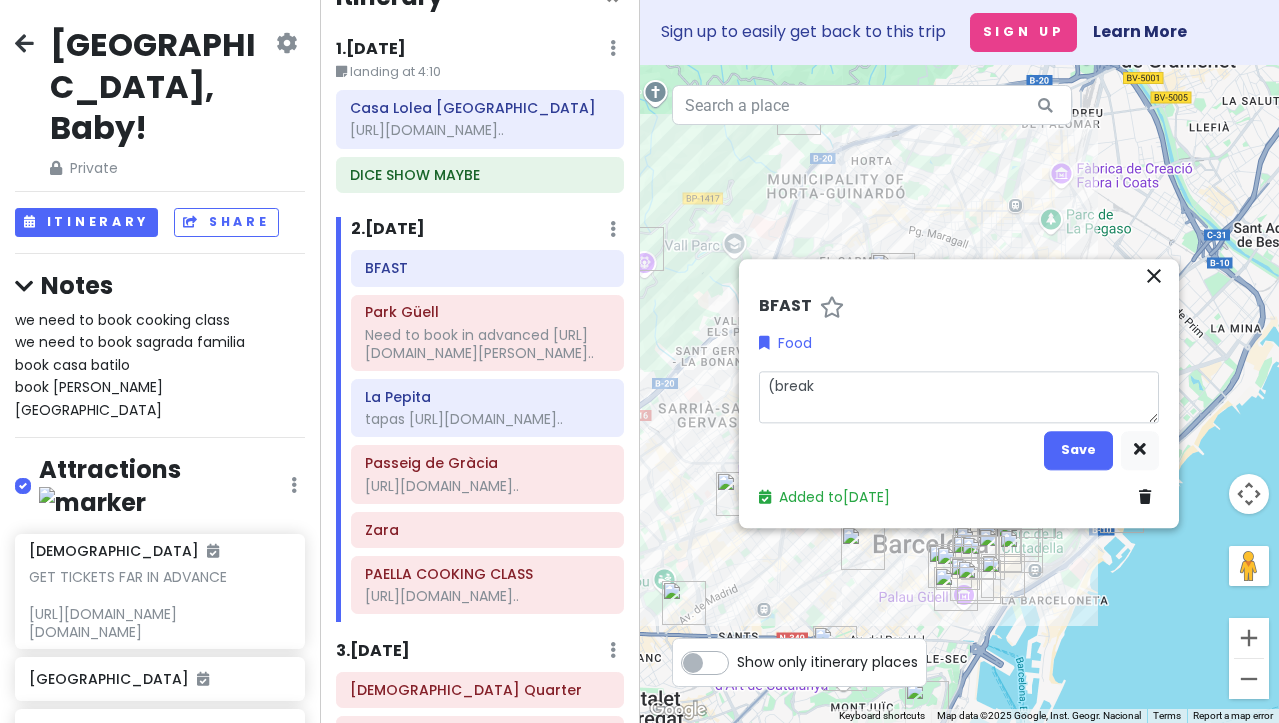 type on "x" 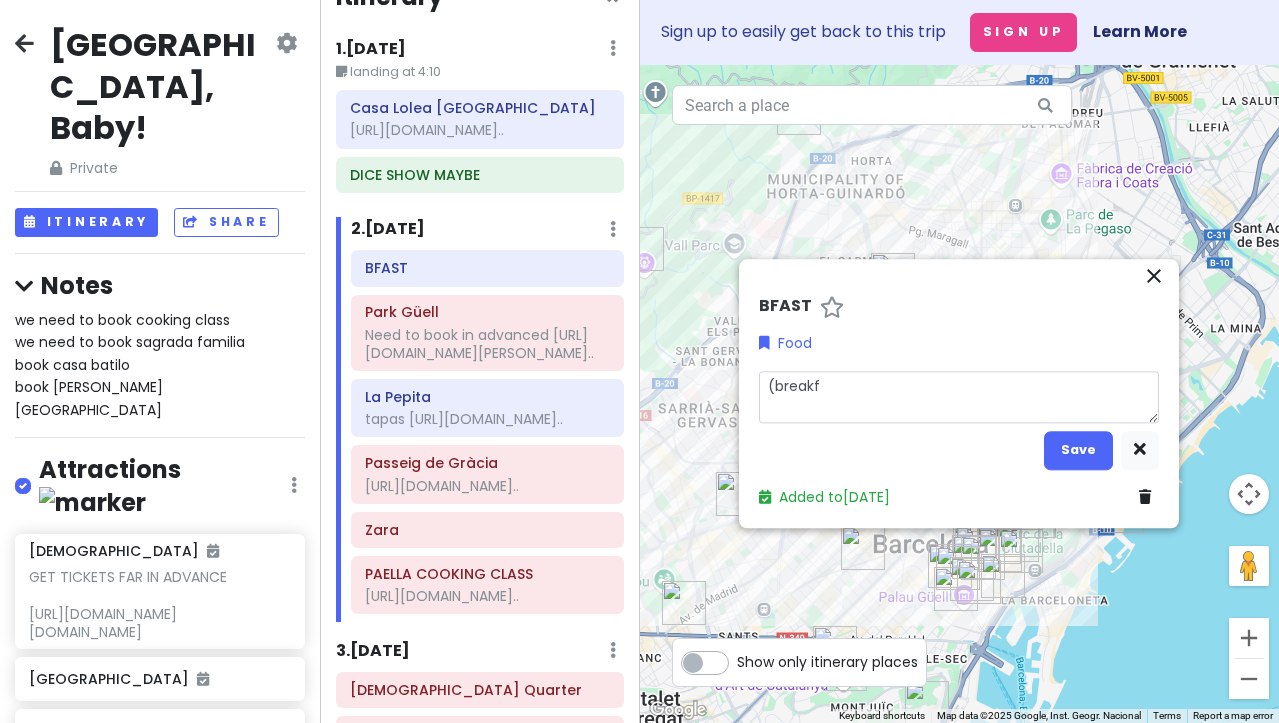 type on "x" 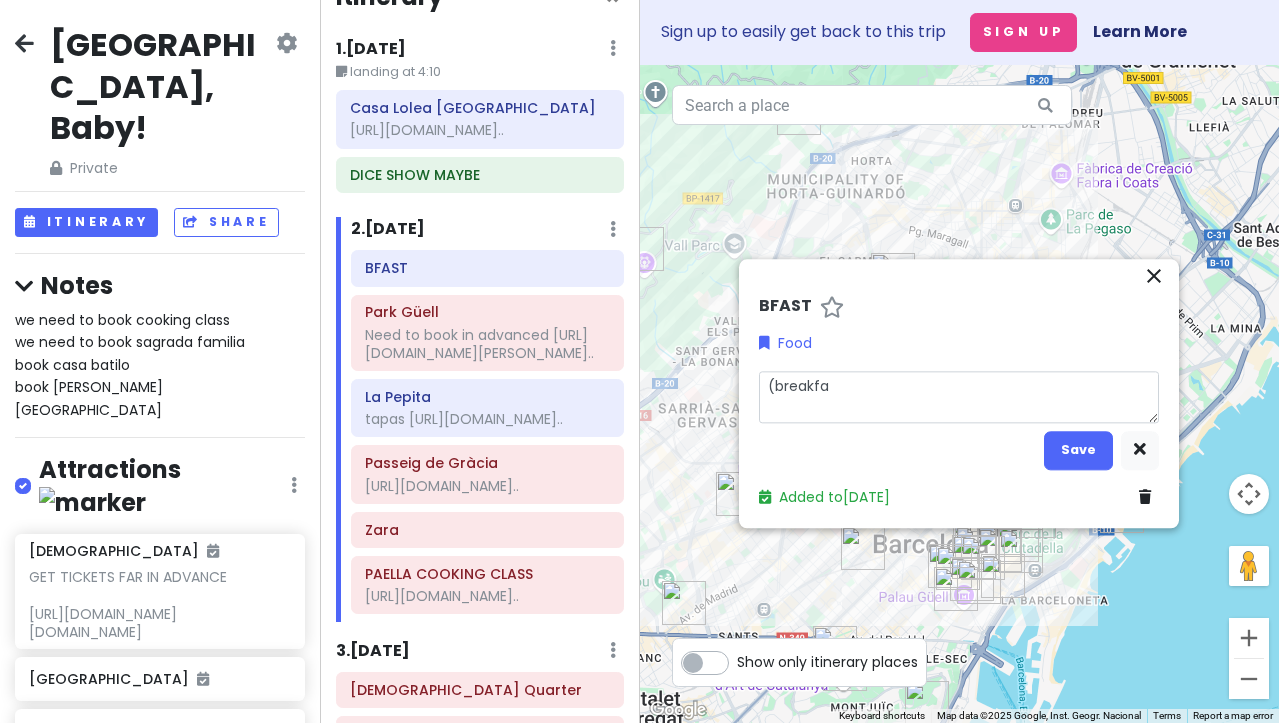 type on "x" 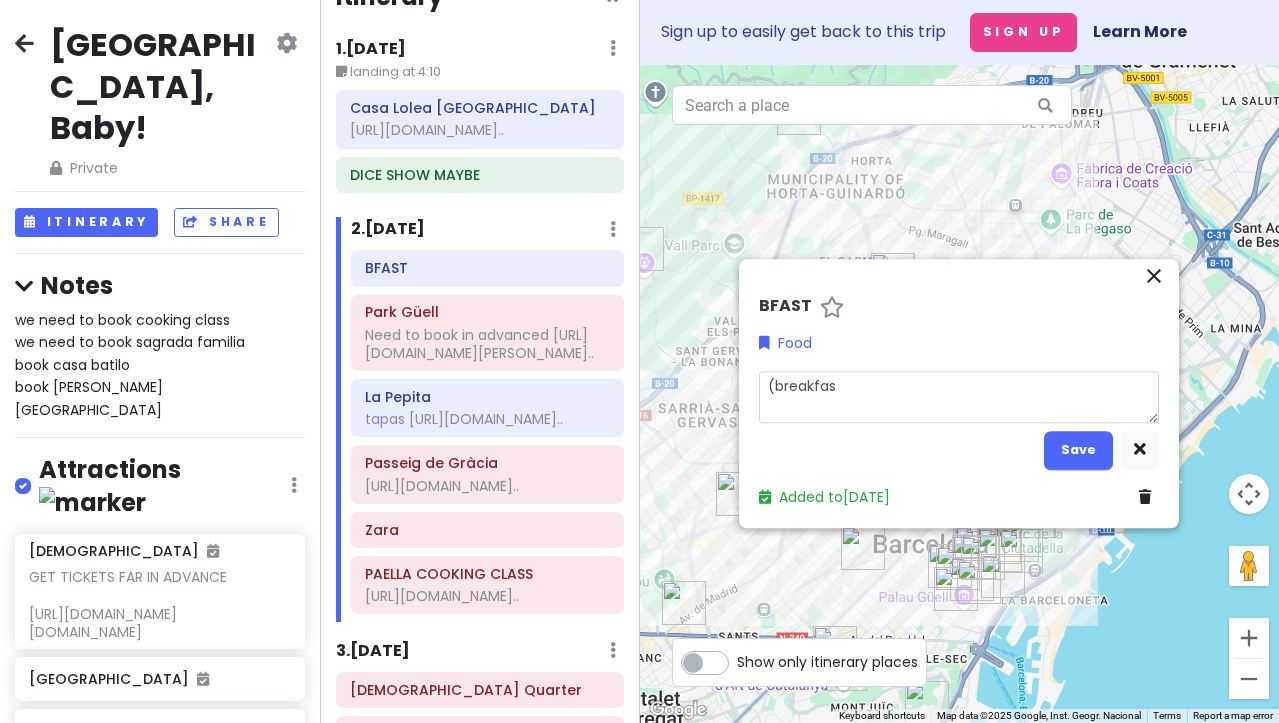 type on "x" 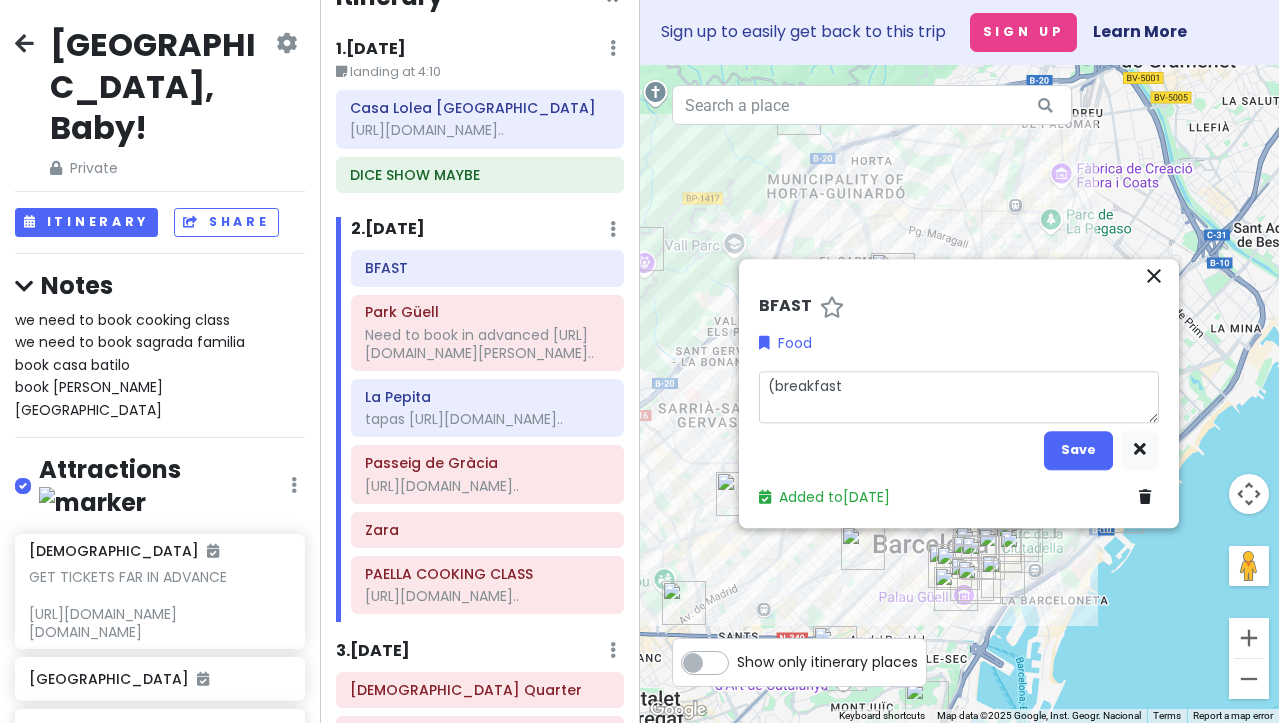 type on "x" 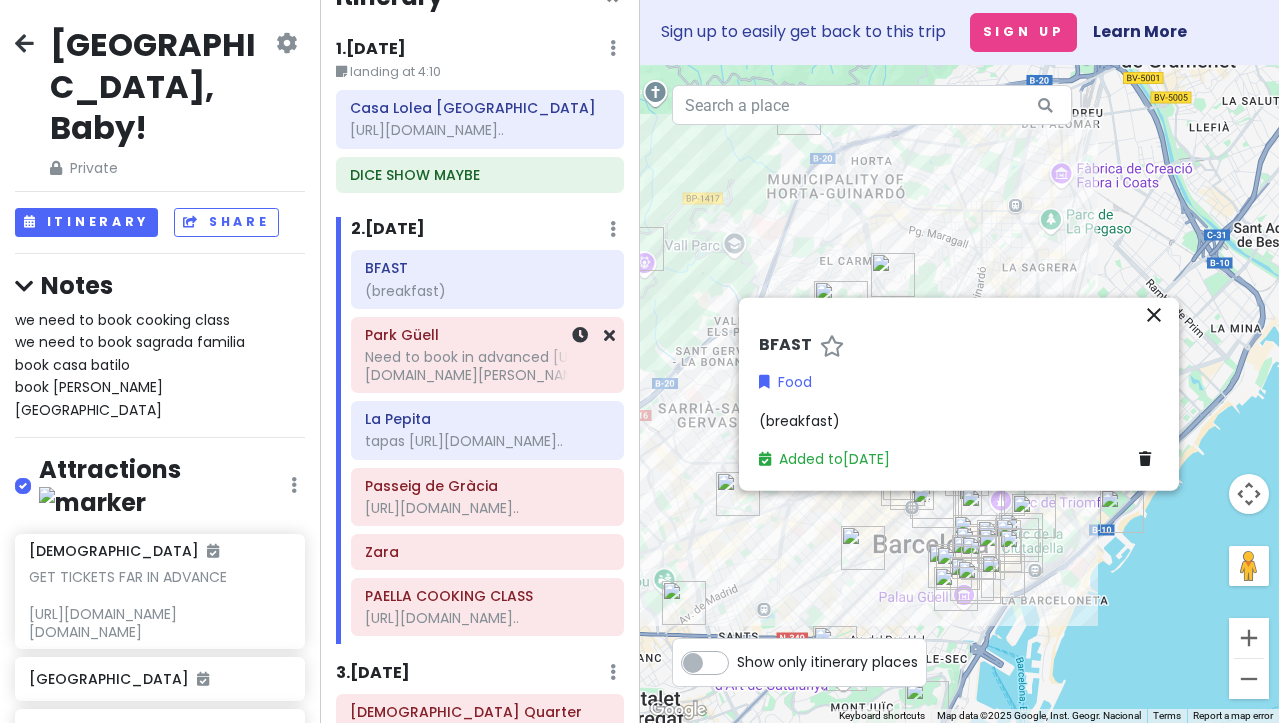 click on "Need to book in advanced [URL][DOMAIN_NAME][PERSON_NAME].." at bounding box center (487, 366) 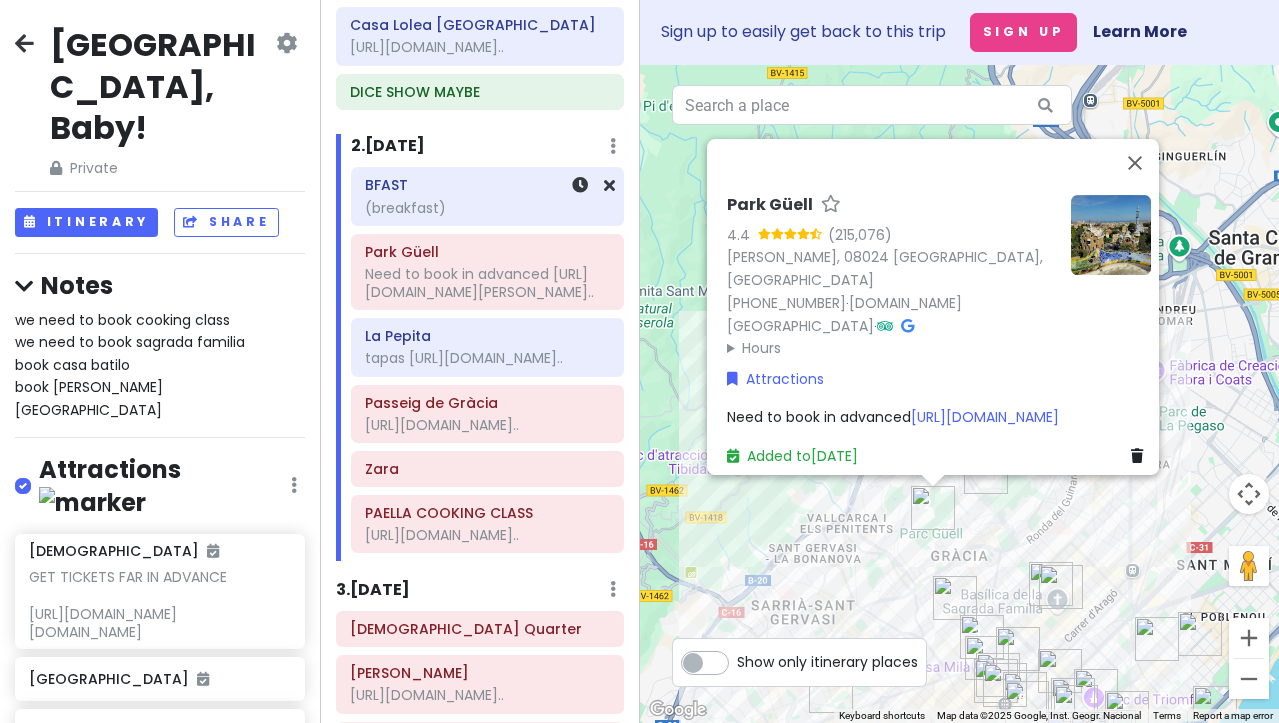 scroll, scrollTop: 153, scrollLeft: 0, axis: vertical 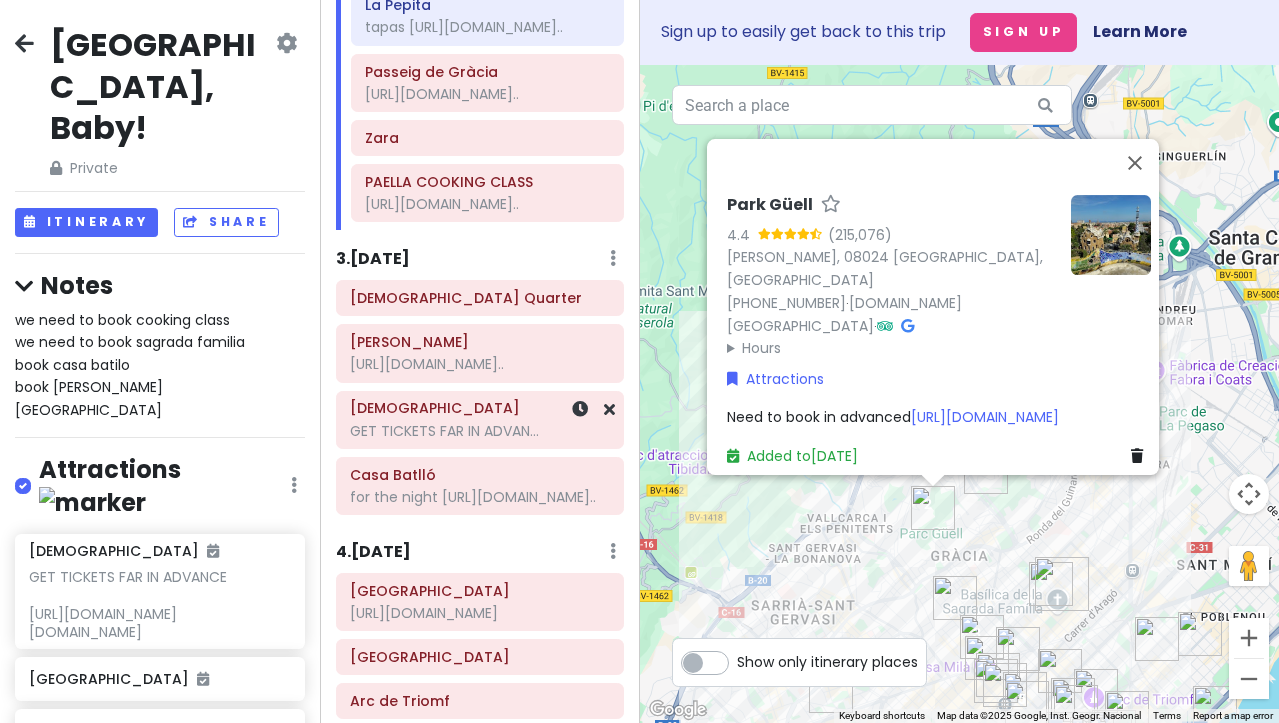 click on "GET TICKETS FAR IN ADVAN..." at bounding box center (487, -48) 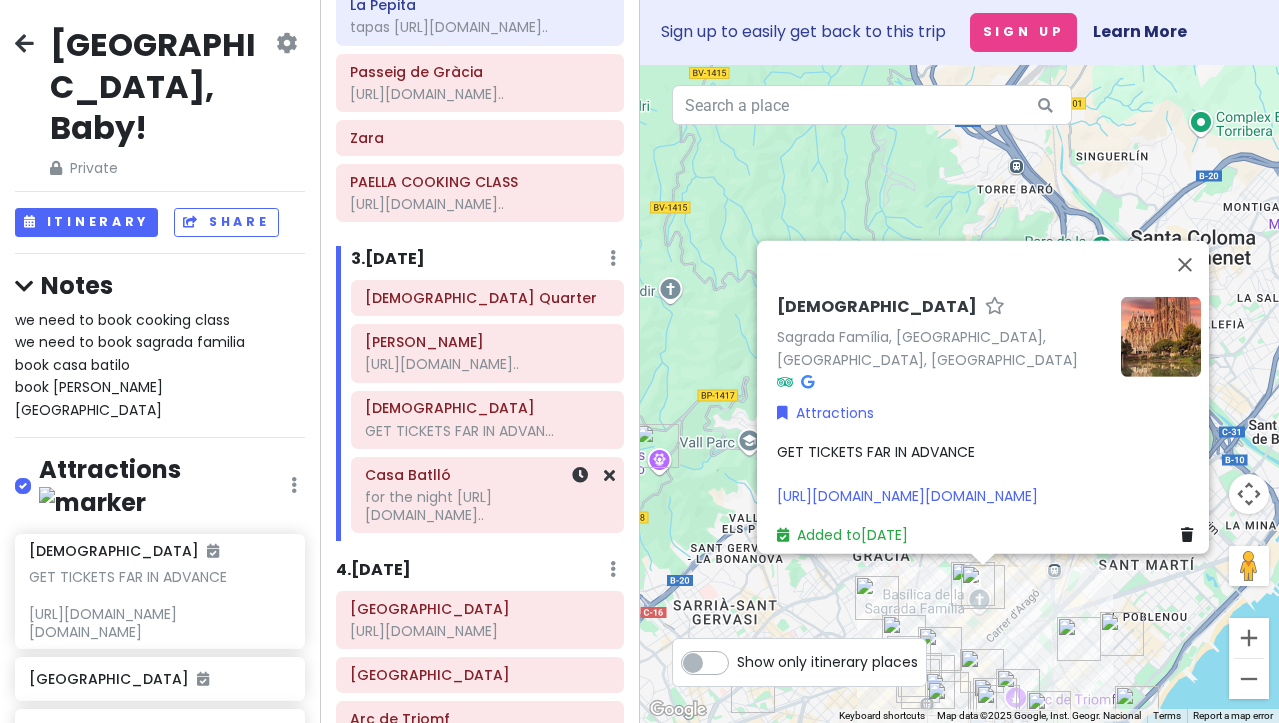 click on "for the night
[URL][DOMAIN_NAME].." at bounding box center [480, -48] 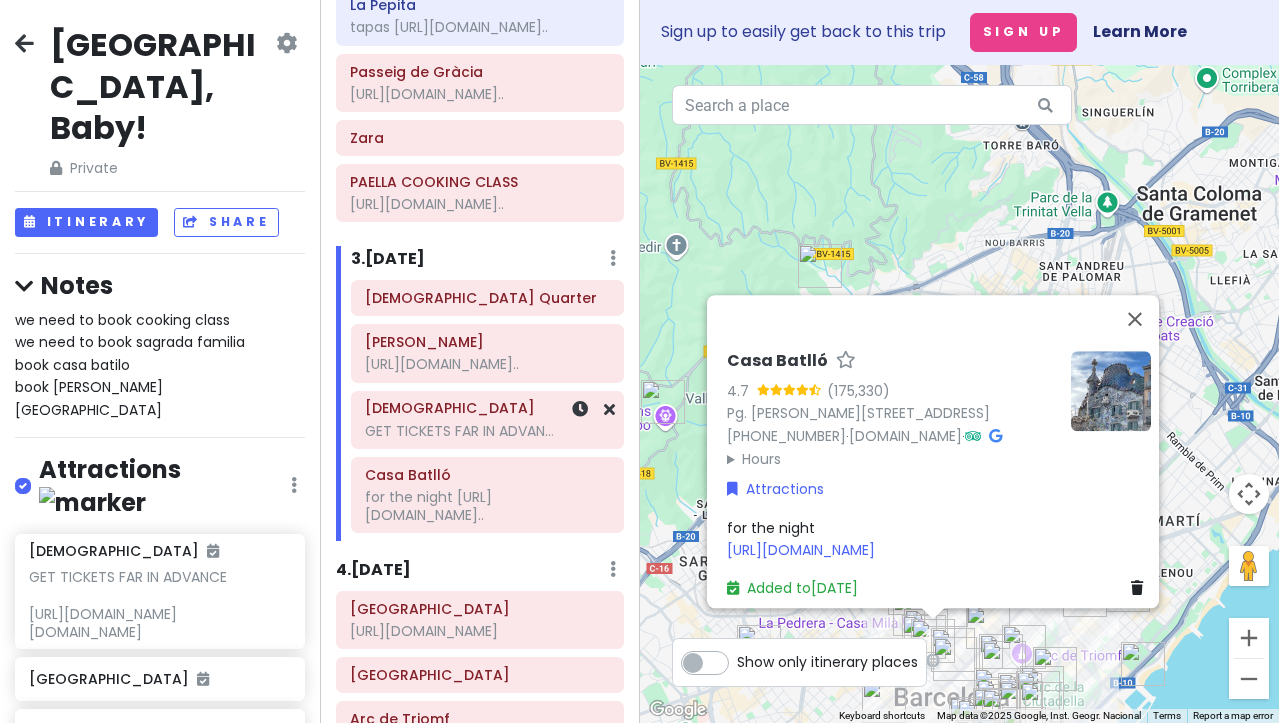 click on "[DEMOGRAPHIC_DATA]" at bounding box center (487, 408) 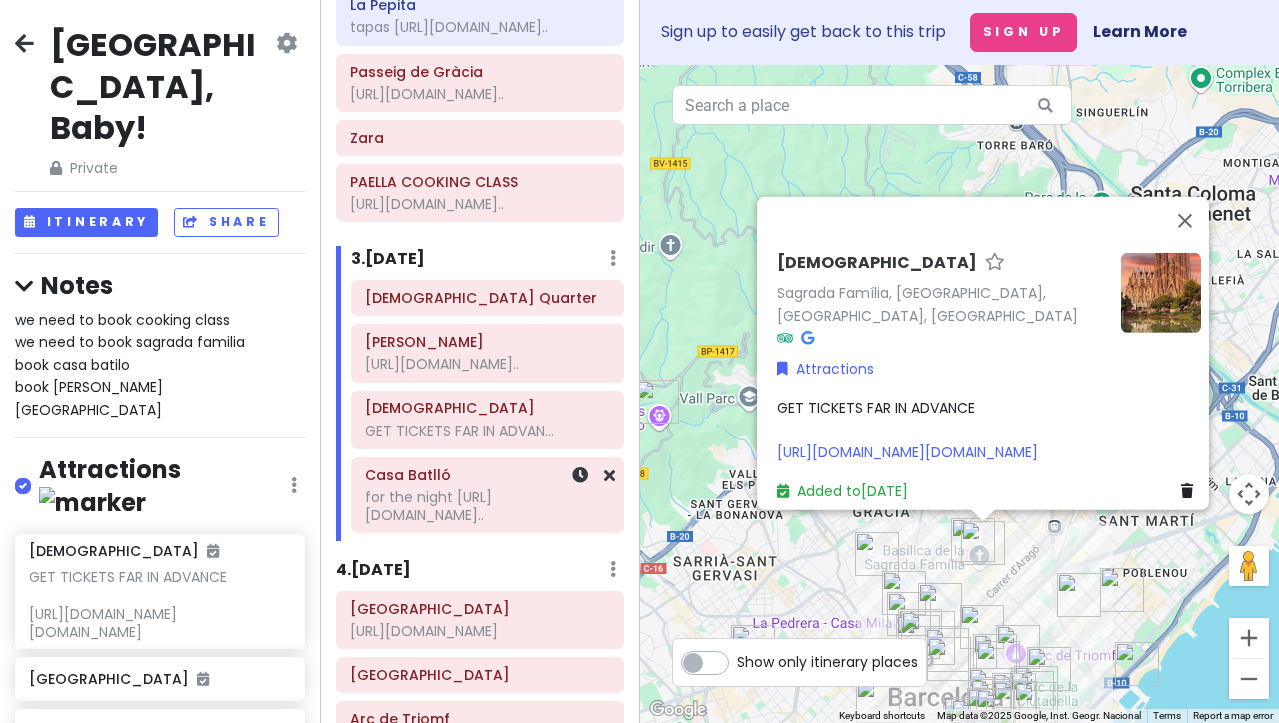click on "for the night
[URL][DOMAIN_NAME].." at bounding box center (480, -48) 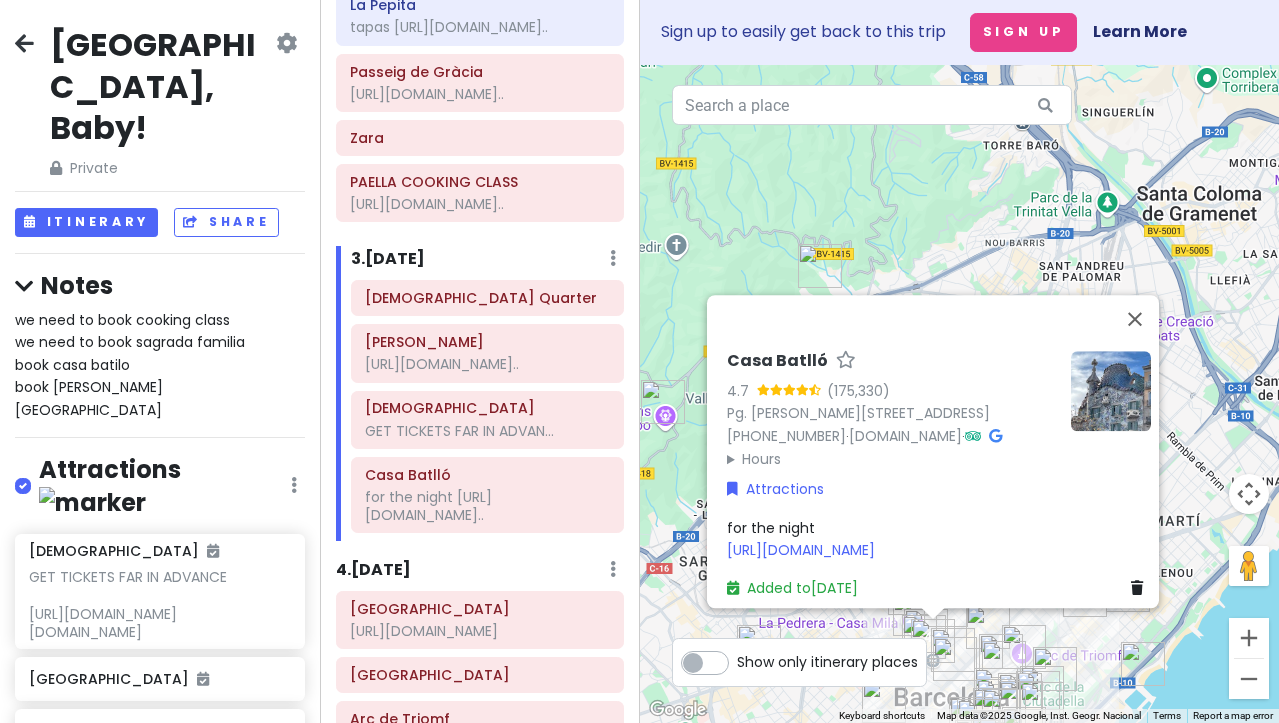 scroll, scrollTop: 0, scrollLeft: 0, axis: both 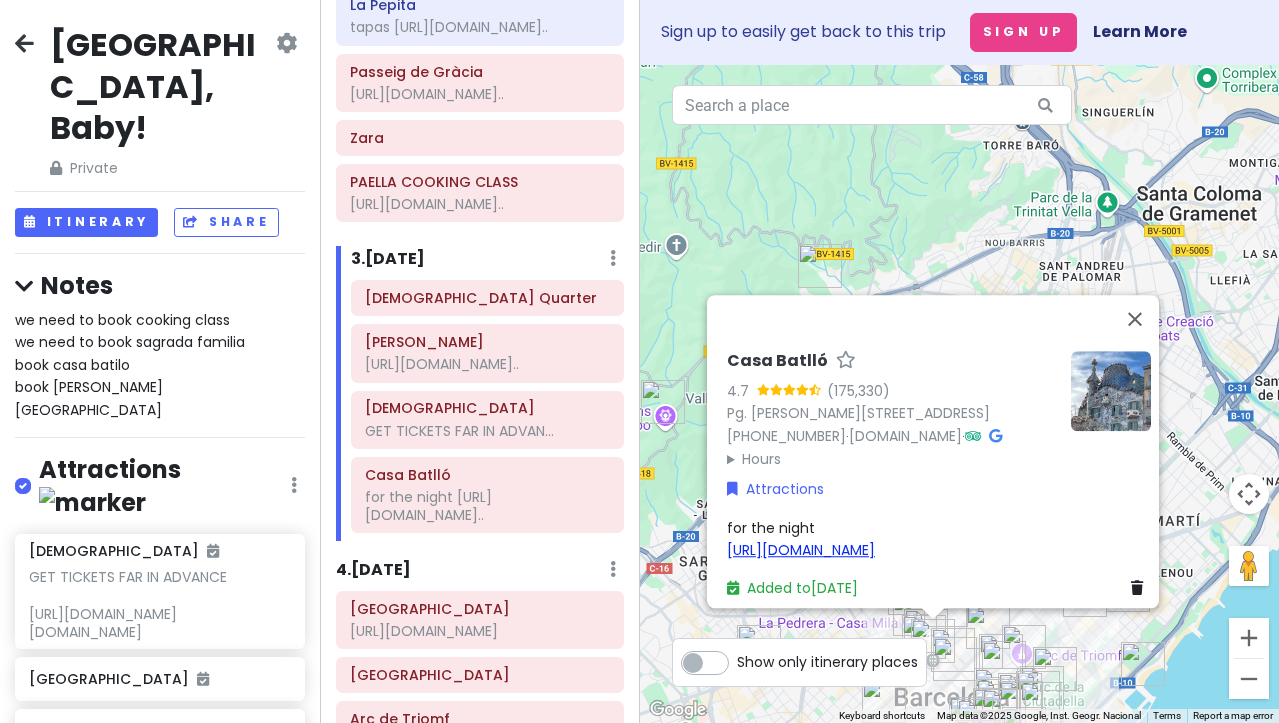 click on "[URL][DOMAIN_NAME]" at bounding box center (801, 550) 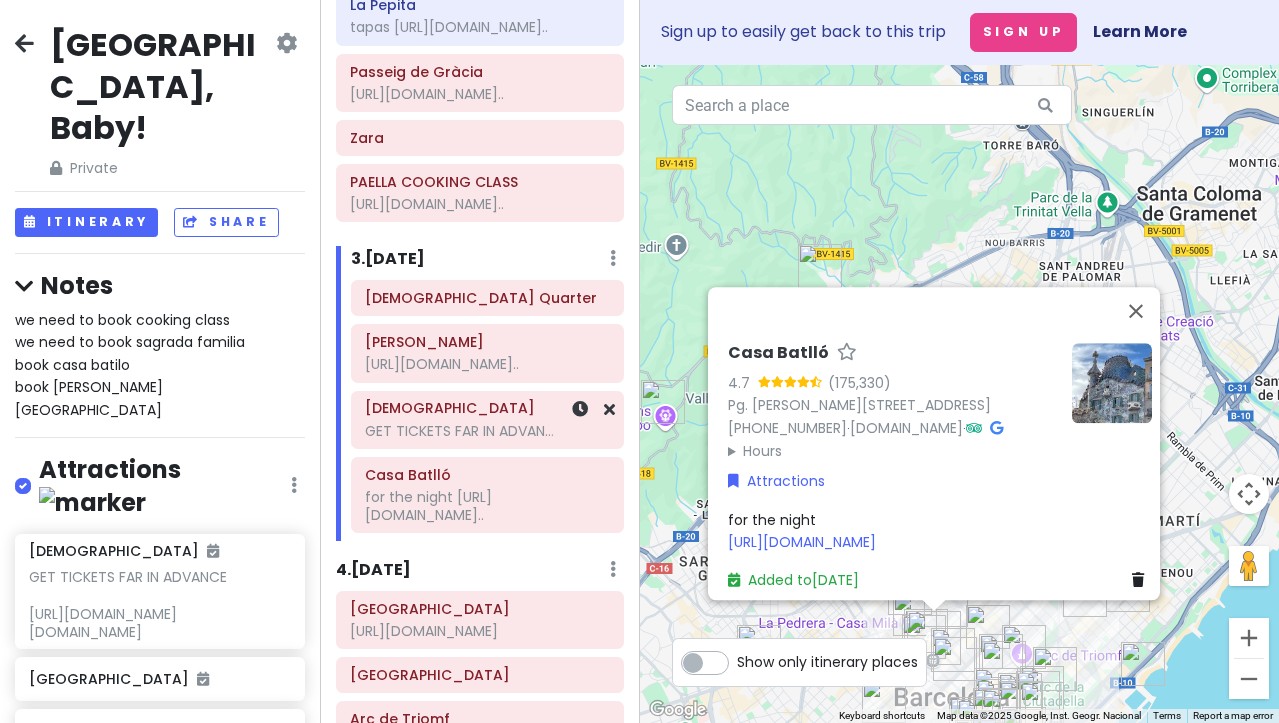click on "[DEMOGRAPHIC_DATA] GET TICKETS FAR IN ADVAN..." at bounding box center (487, 420) 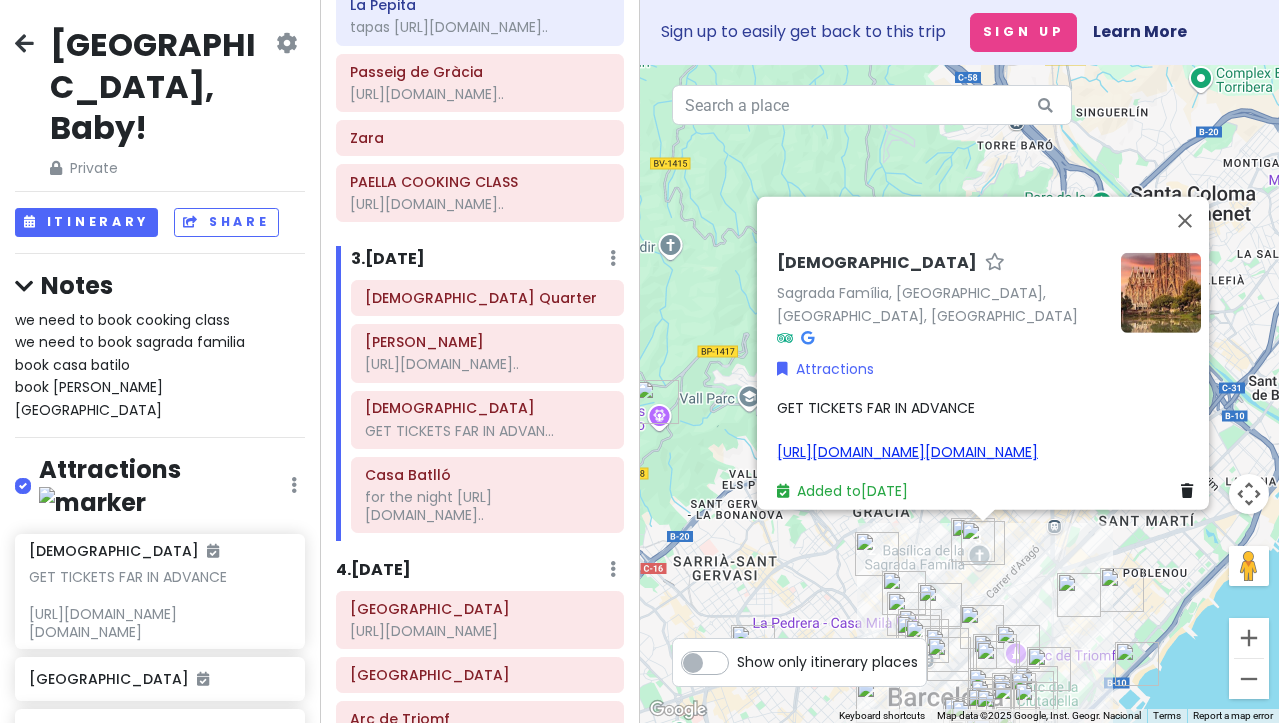 click on "[URL][DOMAIN_NAME][DOMAIN_NAME]" at bounding box center [907, 452] 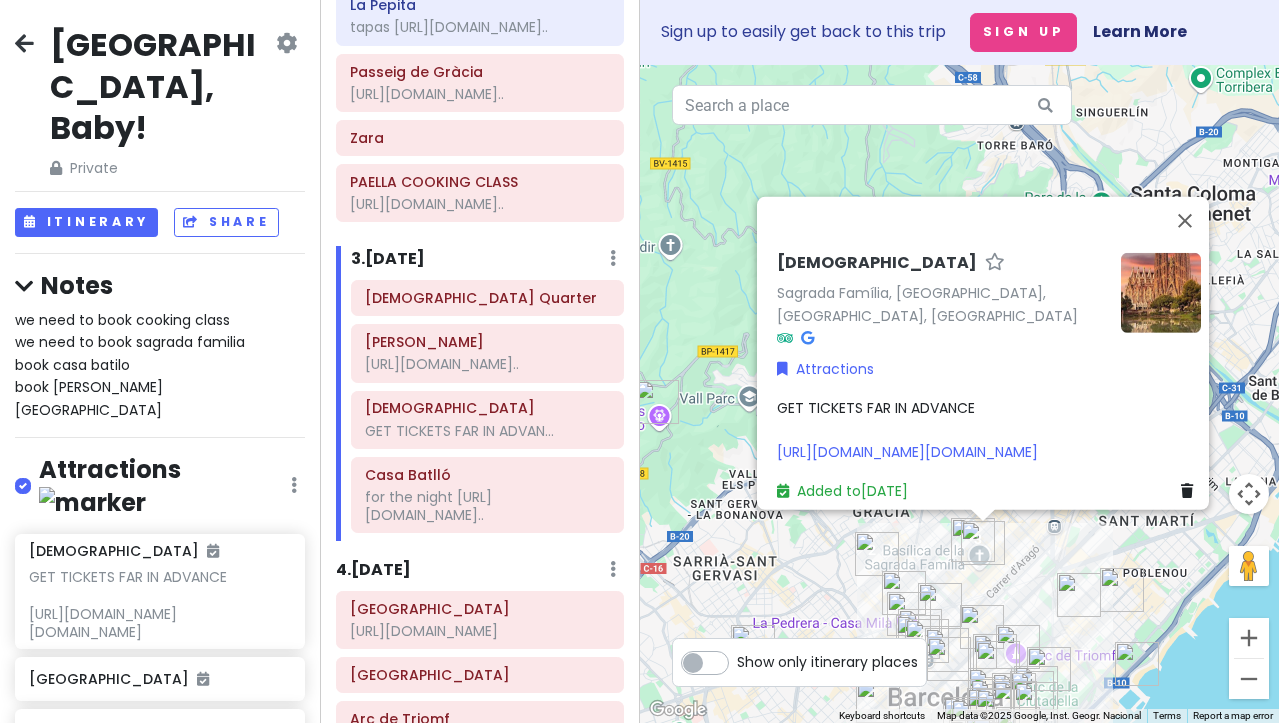 click on "[DEMOGRAPHIC_DATA]" at bounding box center [877, 263] 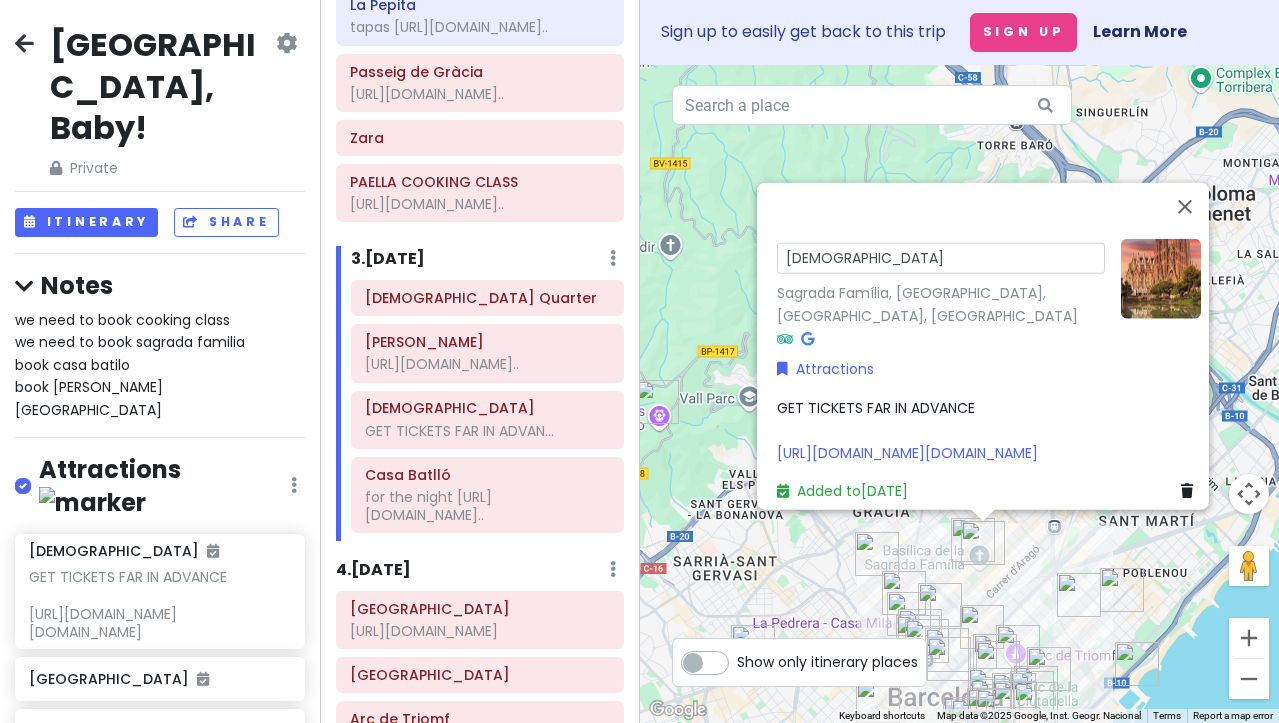click at bounding box center (1161, 279) 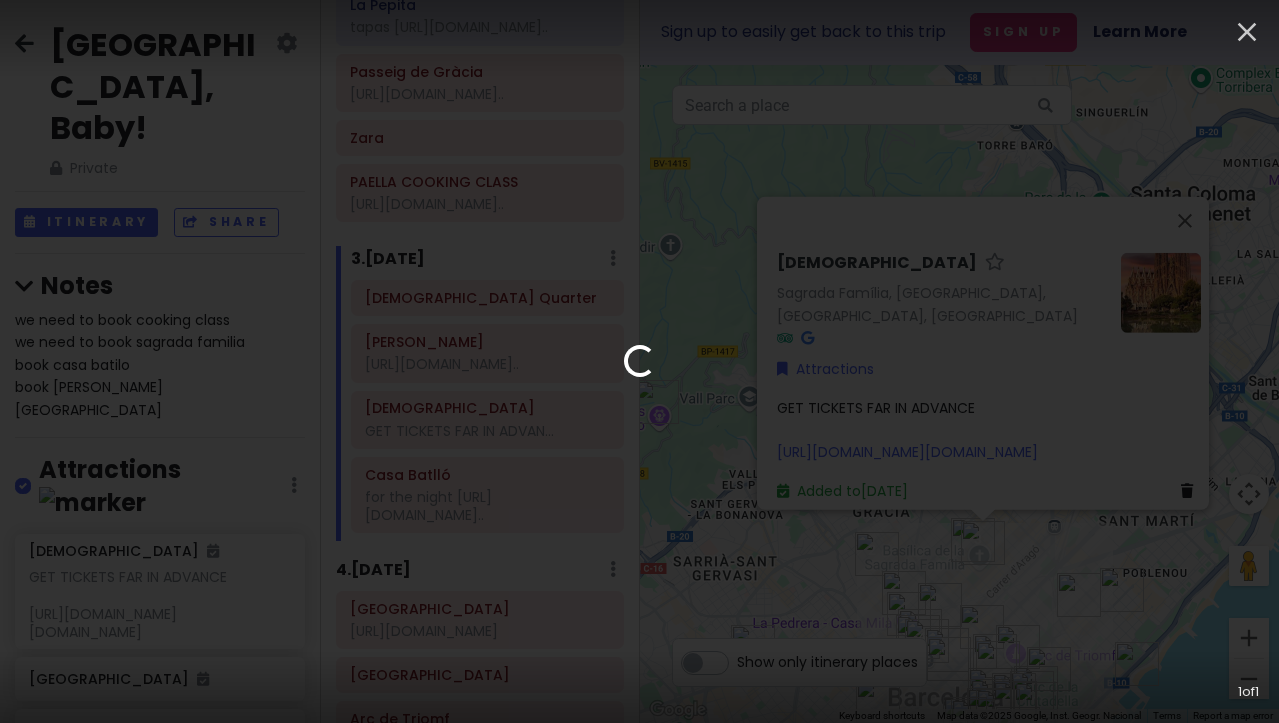 click on "Loading... 1  of  1" at bounding box center [639, 361] 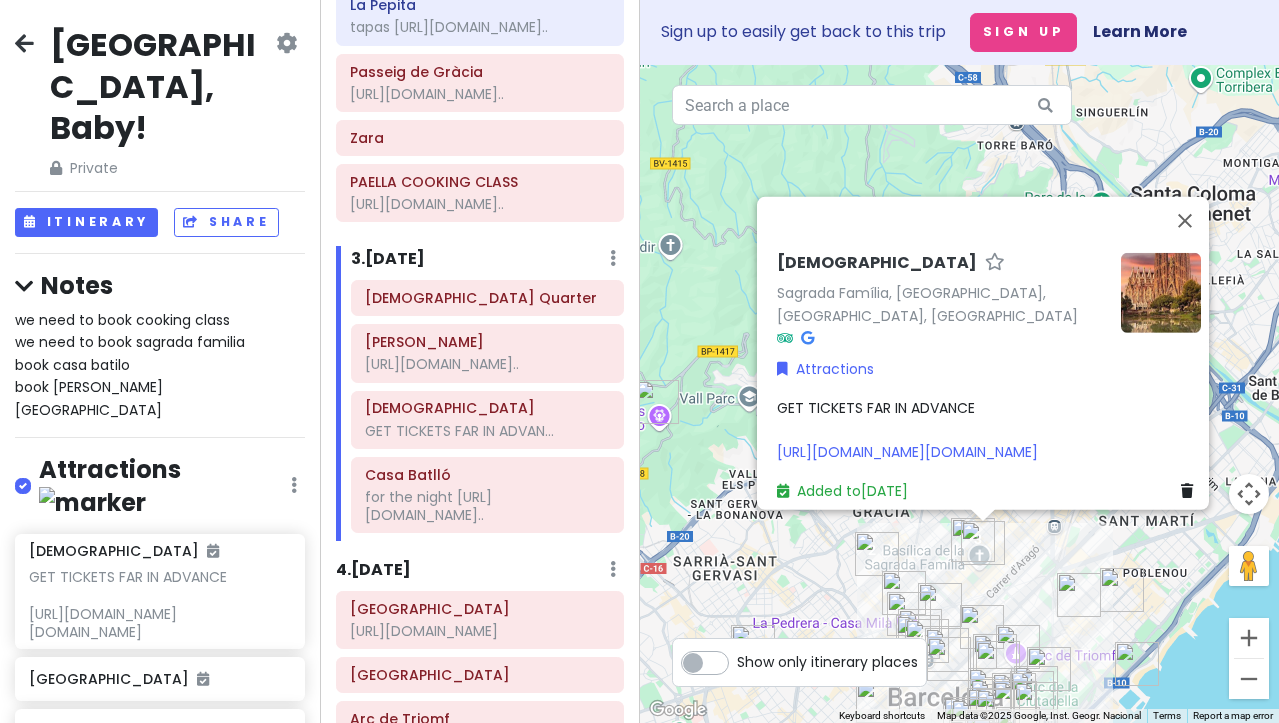 click on "Sagrada Família Sagrada Família, [GEOGRAPHIC_DATA], [GEOGRAPHIC_DATA], [GEOGRAPHIC_DATA] Attractions GET TICKETS FAR IN ADVANCE
[URL][DOMAIN_NAME][DOMAIN_NAME] Added to  [DATE]" at bounding box center (989, 377) 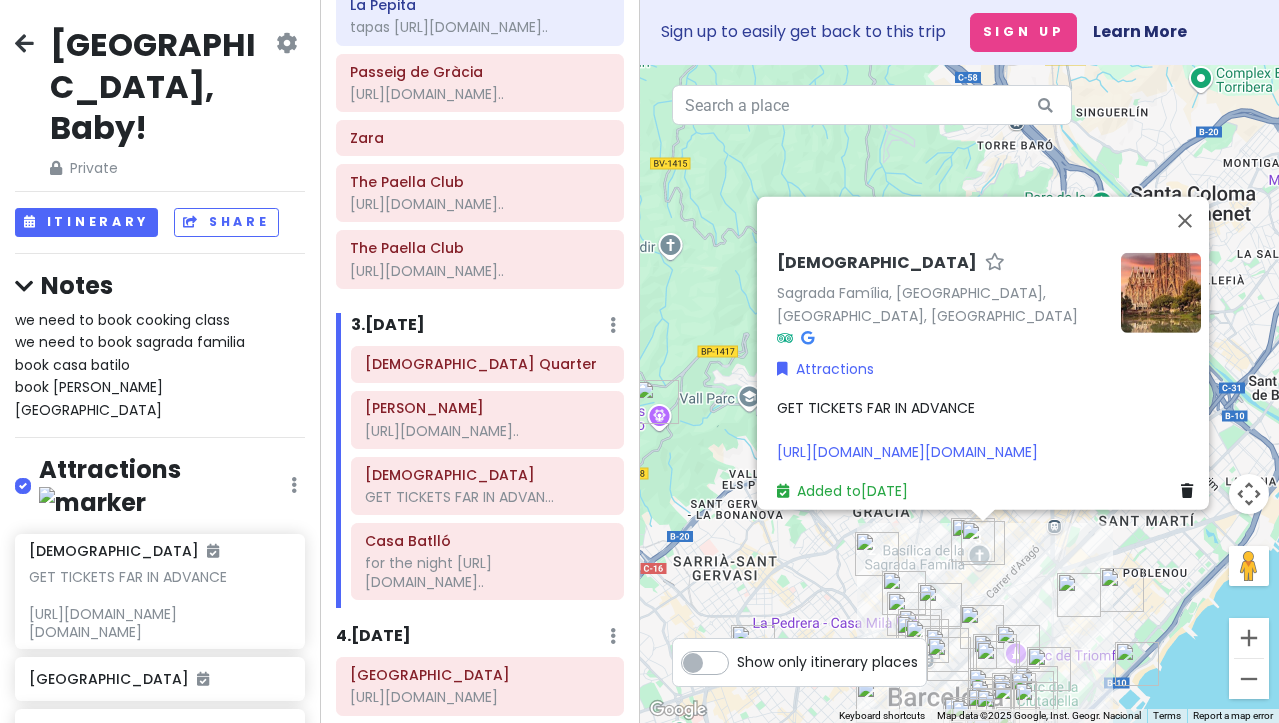 scroll, scrollTop: 227, scrollLeft: 0, axis: vertical 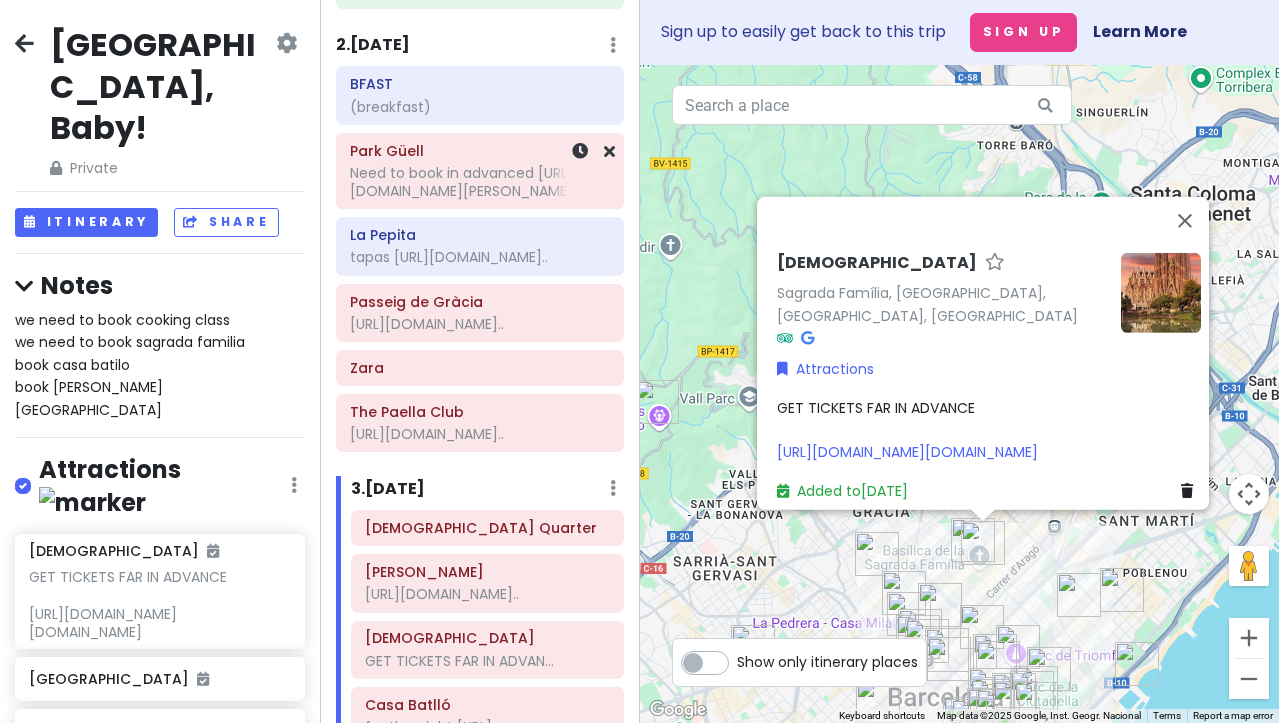 click on "Need to book in advanced [URL][DOMAIN_NAME][PERSON_NAME].." at bounding box center [480, 182] 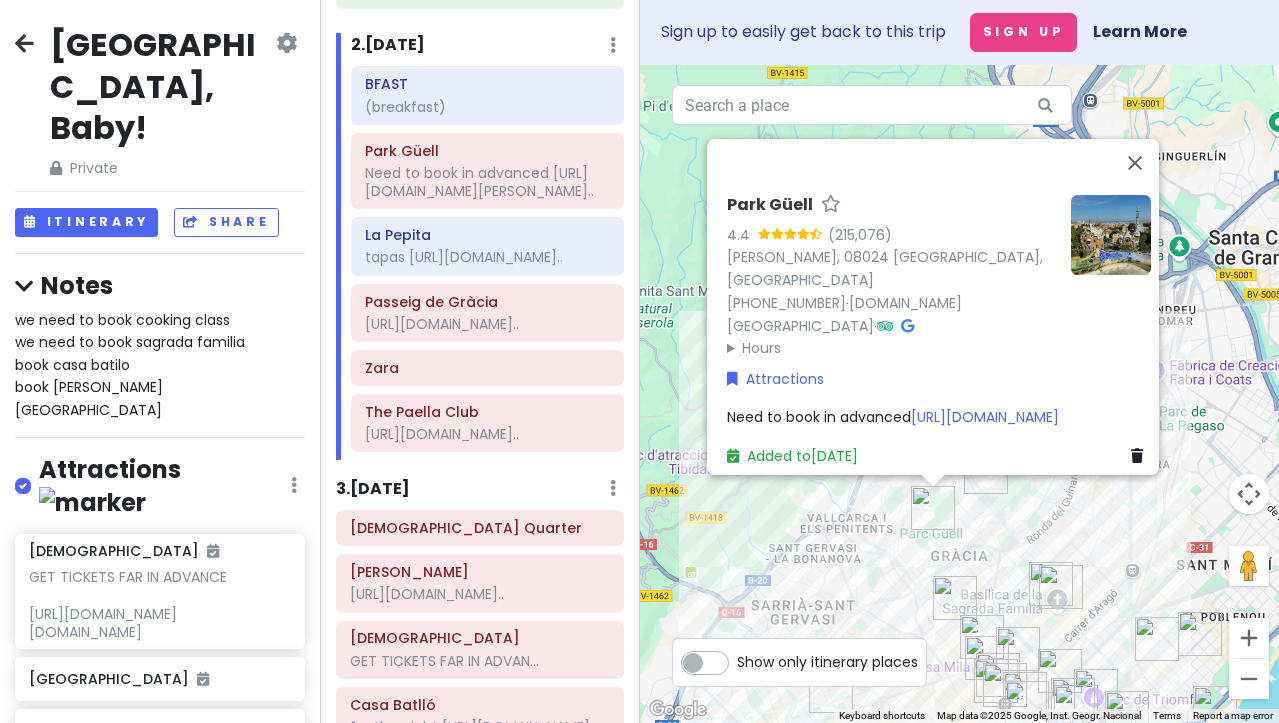 click at bounding box center [885, 326] 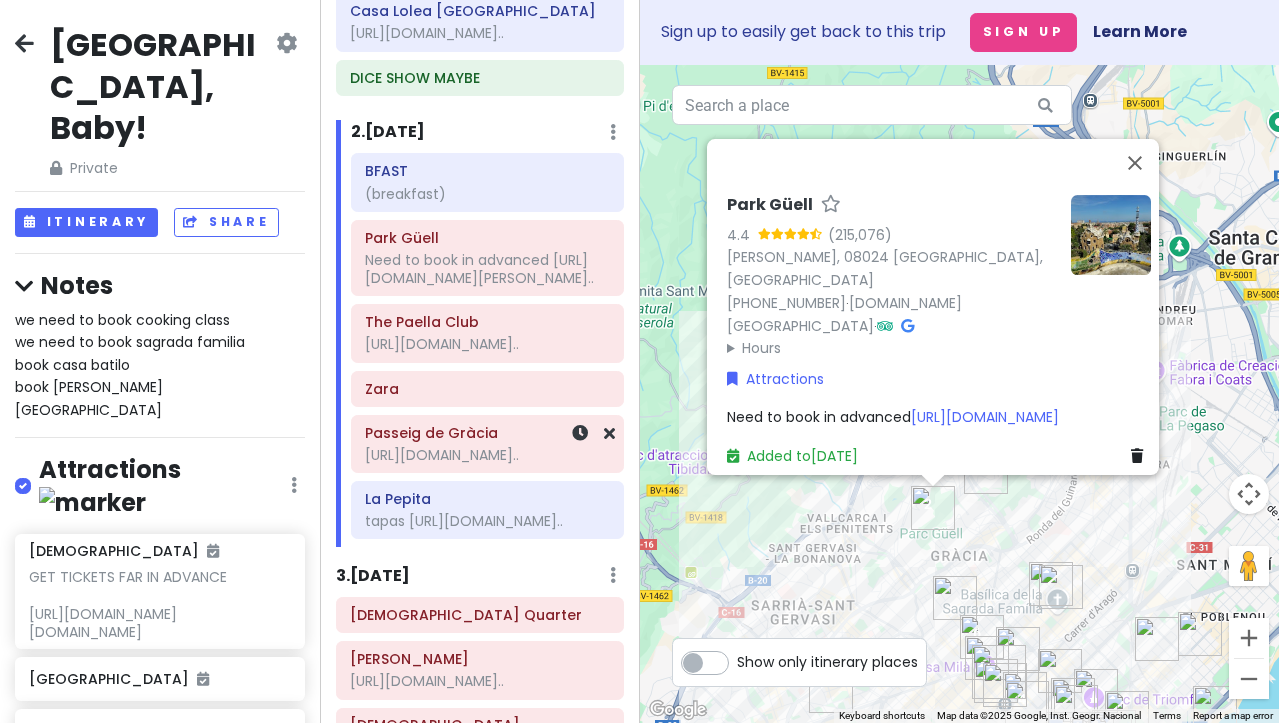 scroll, scrollTop: 0, scrollLeft: 0, axis: both 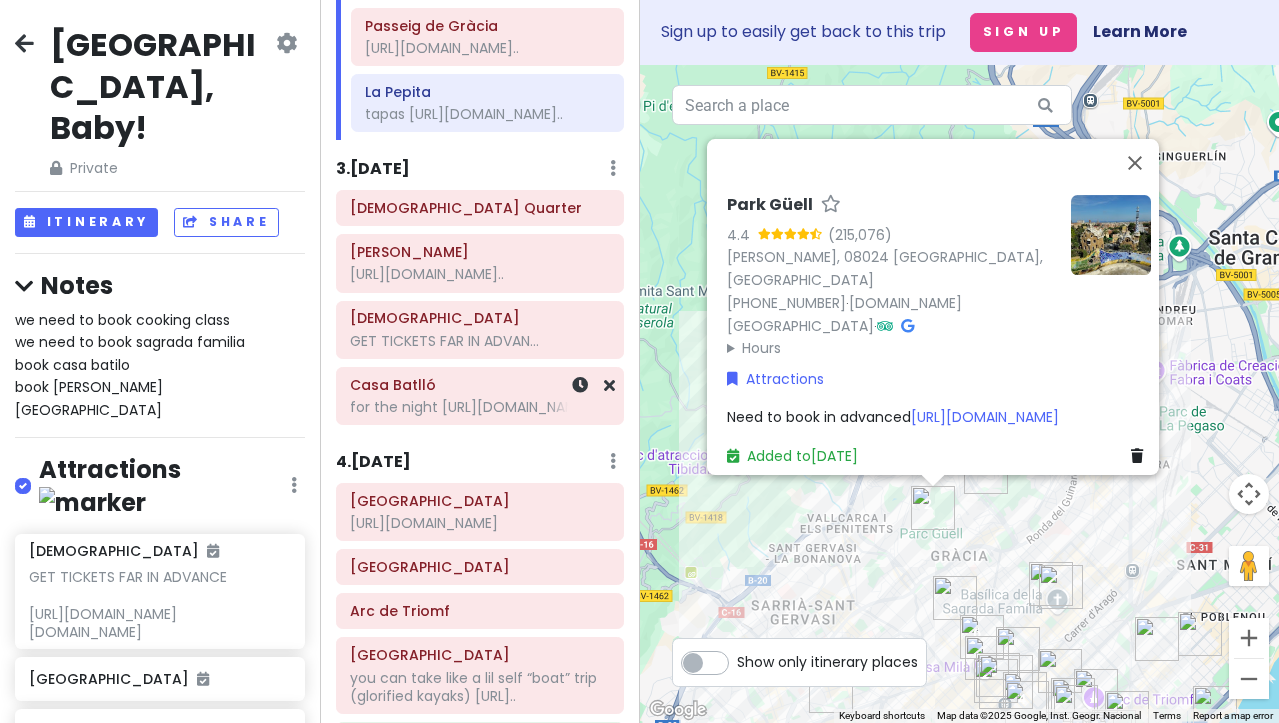 click on "for the night
[URL][DOMAIN_NAME].." at bounding box center [487, -138] 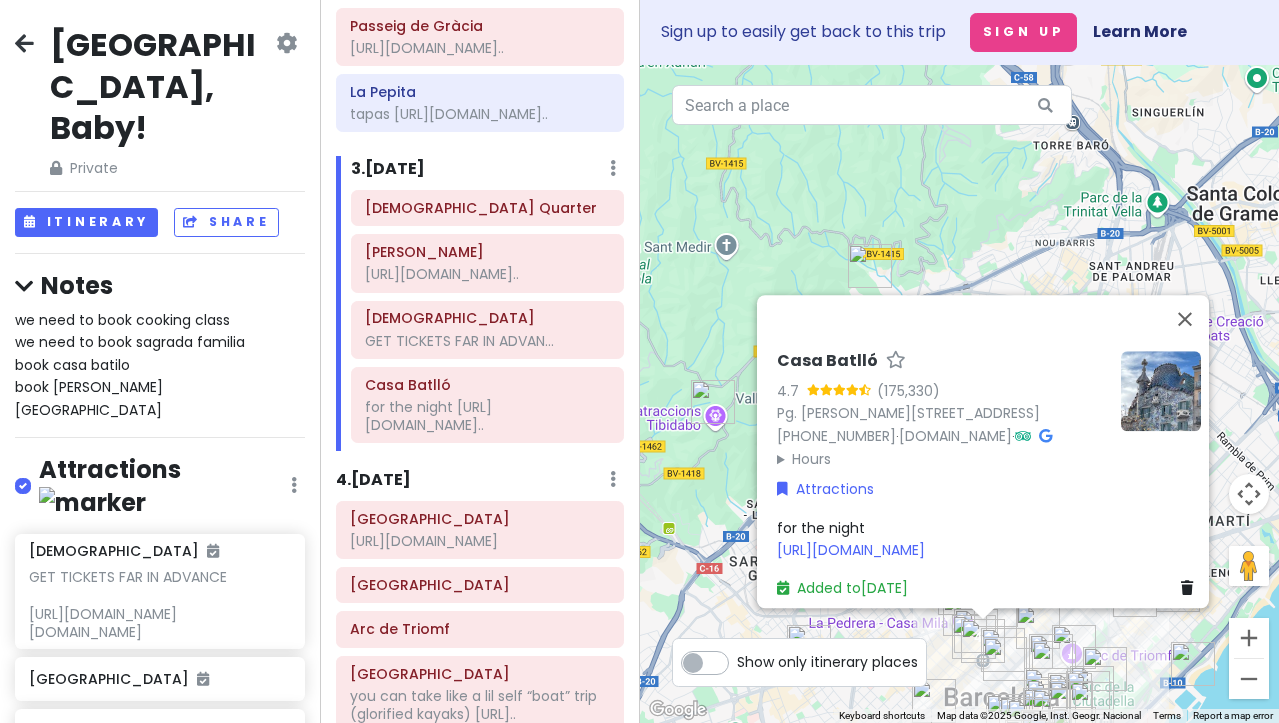 click at bounding box center [1023, 436] 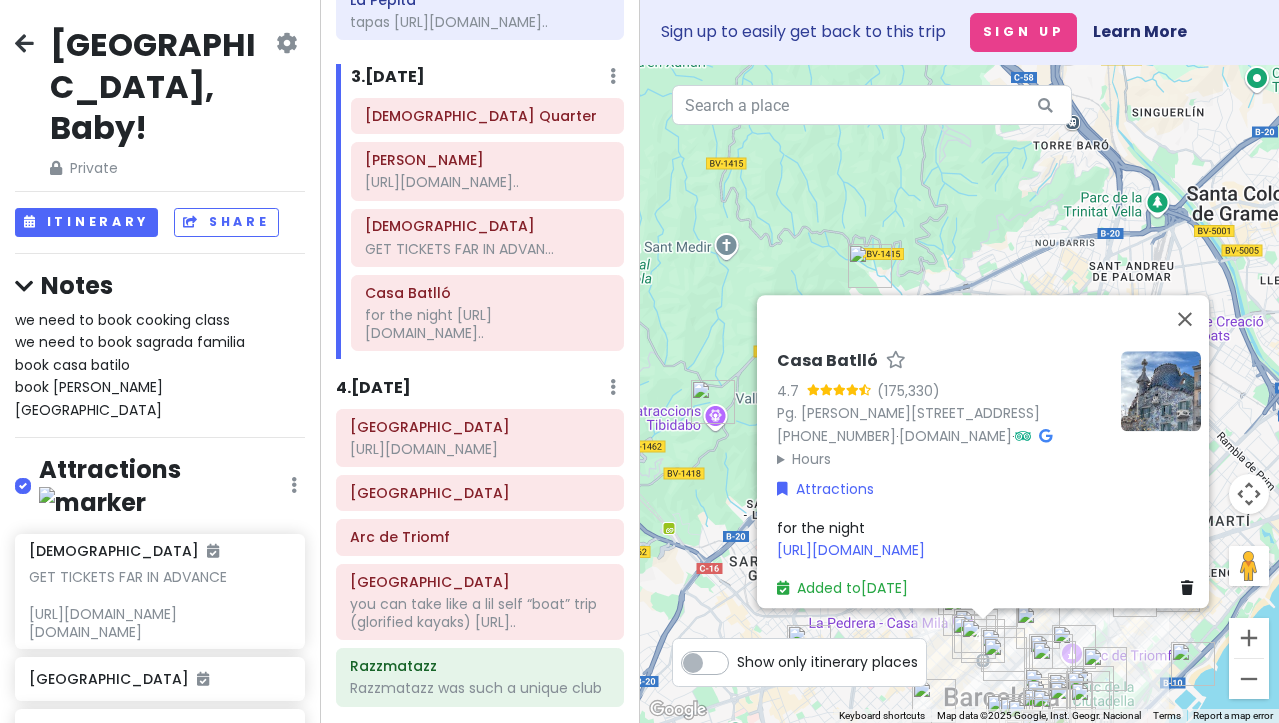 scroll, scrollTop: 649, scrollLeft: 0, axis: vertical 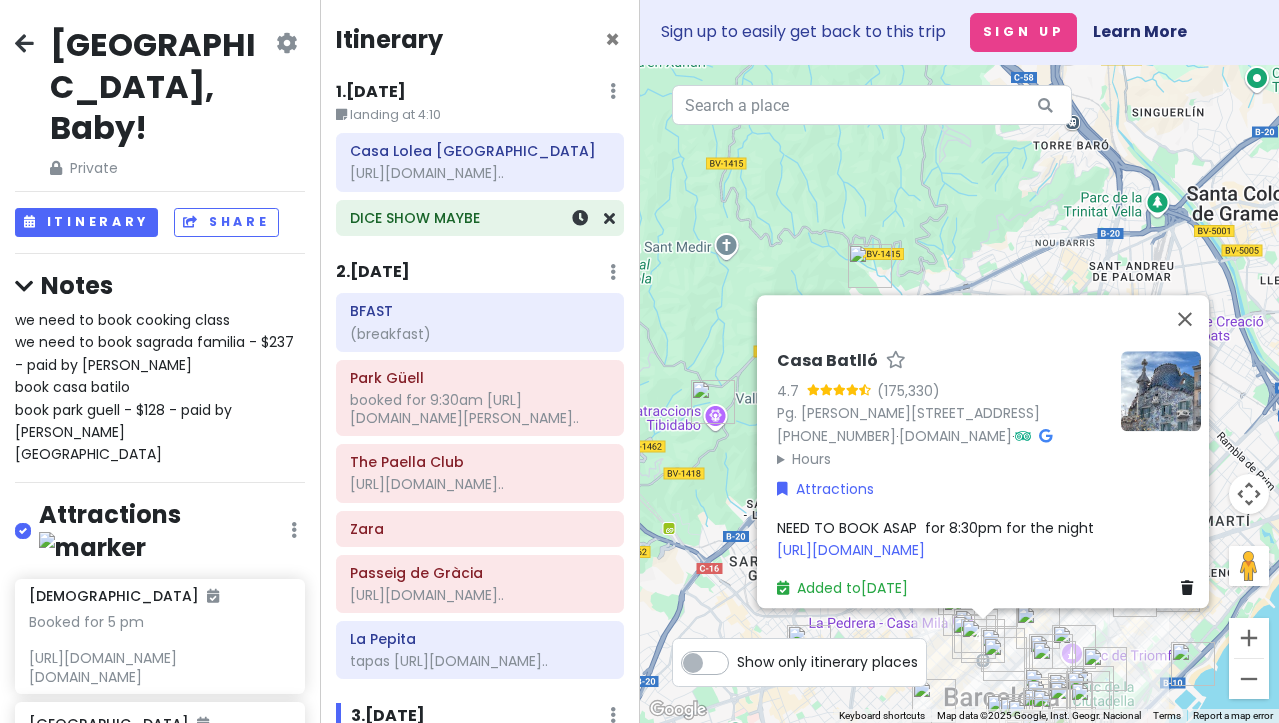 click on "DICE SHOW MAYBE" at bounding box center (480, 218) 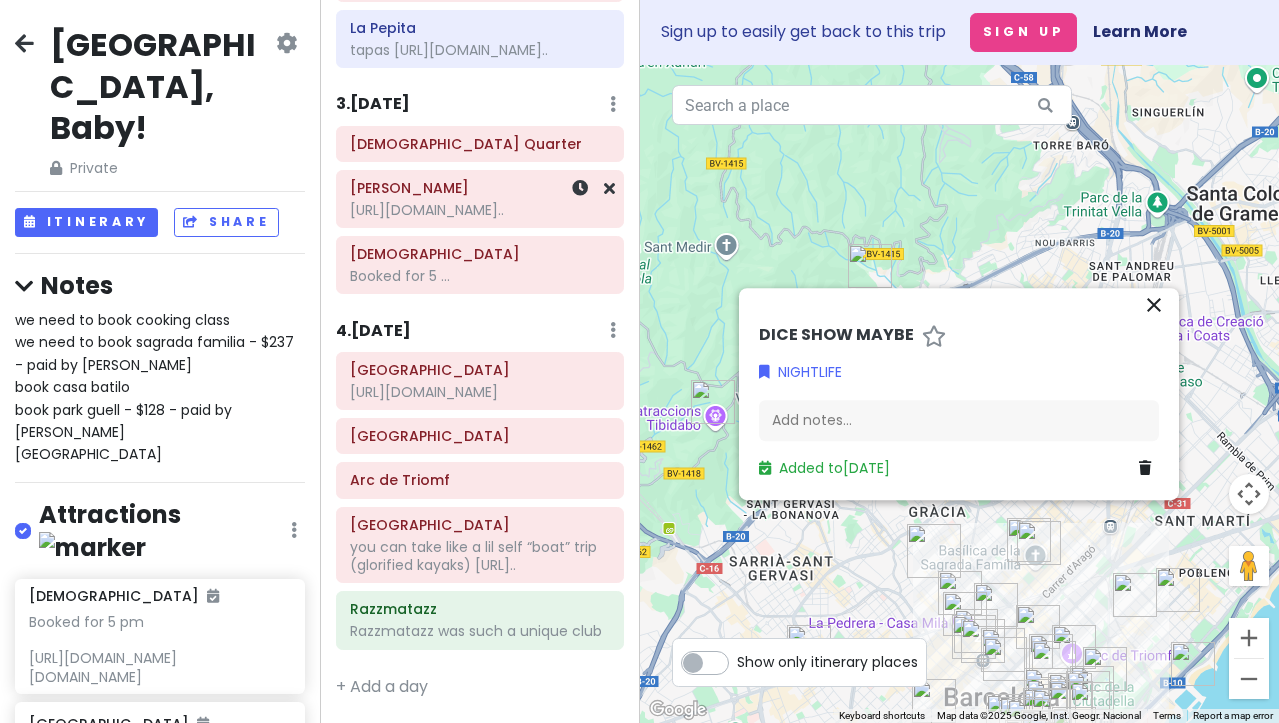 scroll, scrollTop: 776, scrollLeft: 0, axis: vertical 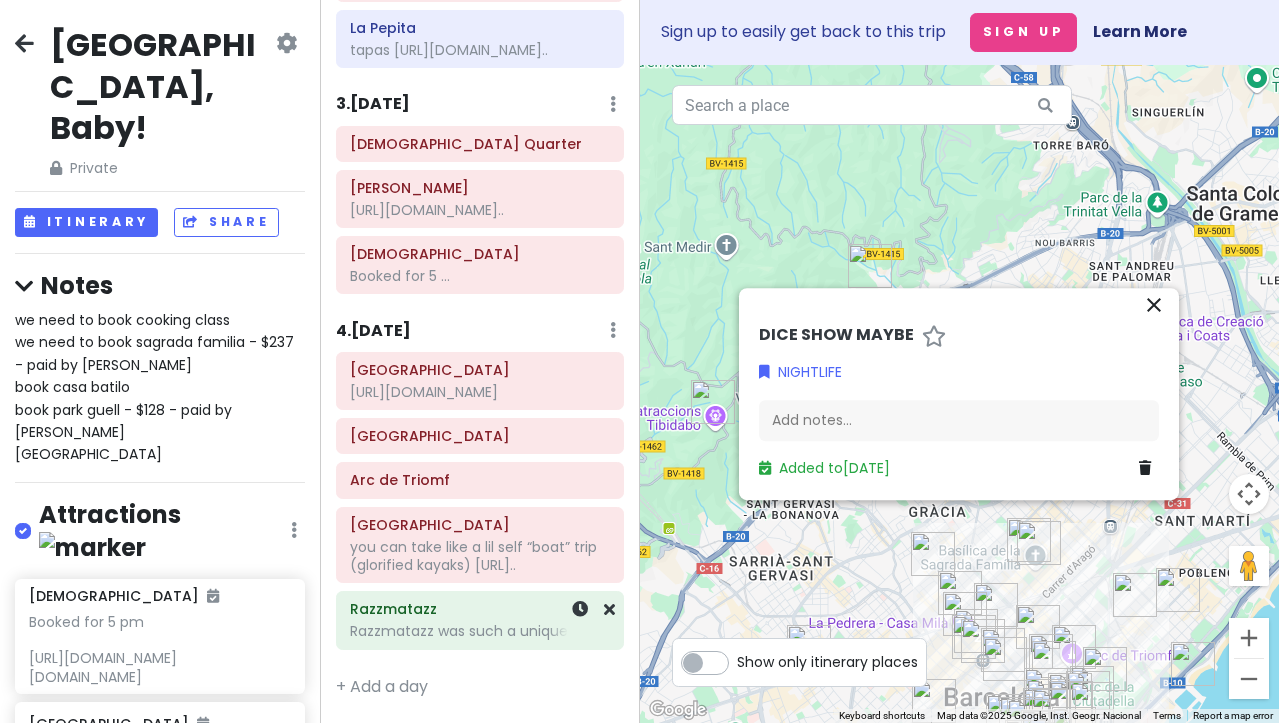 click on "Razzmatazz Razzmatazz was such a unique club" at bounding box center [480, 620] 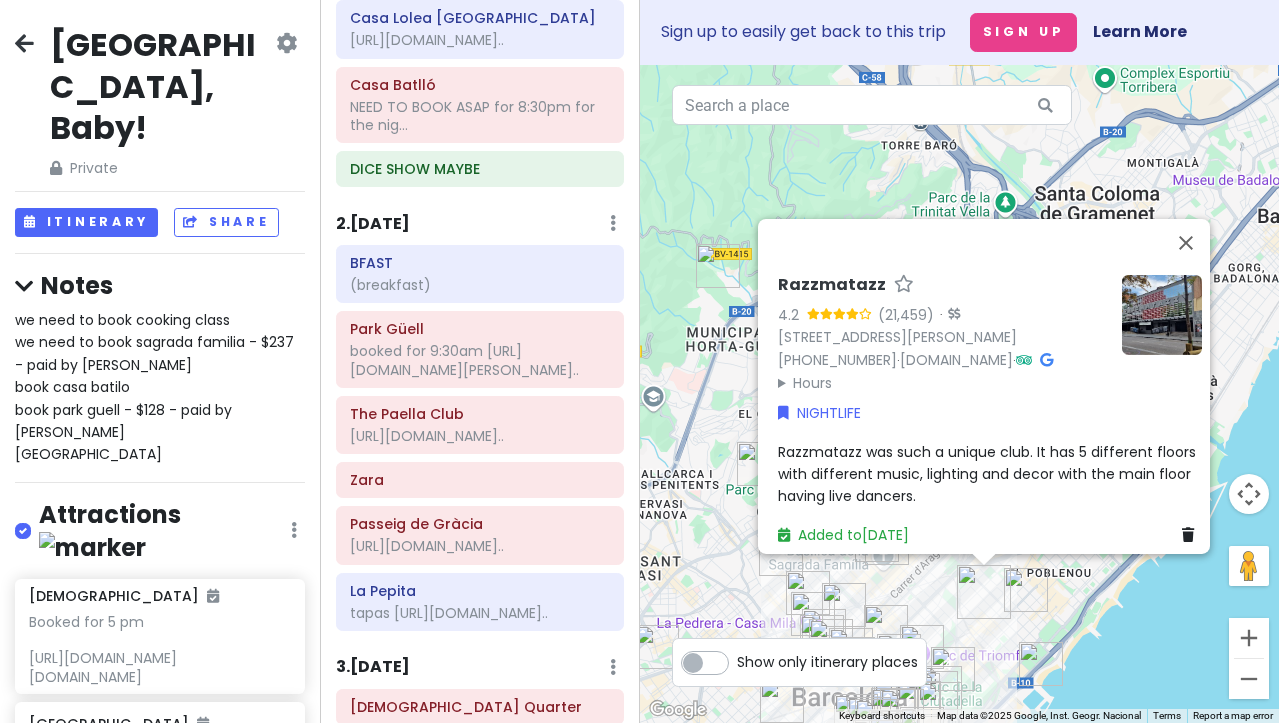 scroll, scrollTop: 164, scrollLeft: 0, axis: vertical 